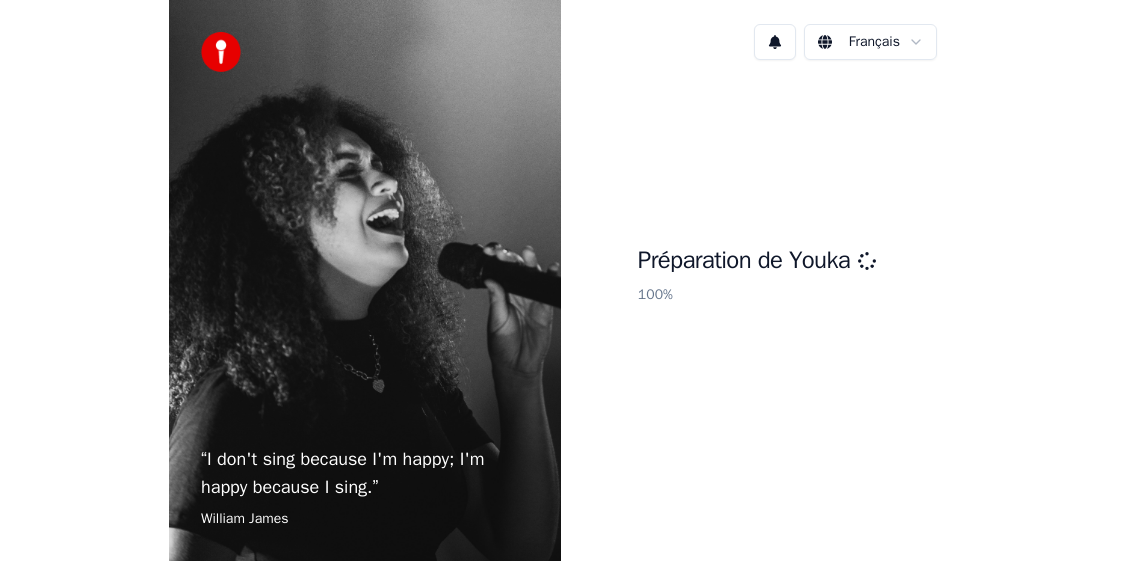 scroll, scrollTop: 0, scrollLeft: 0, axis: both 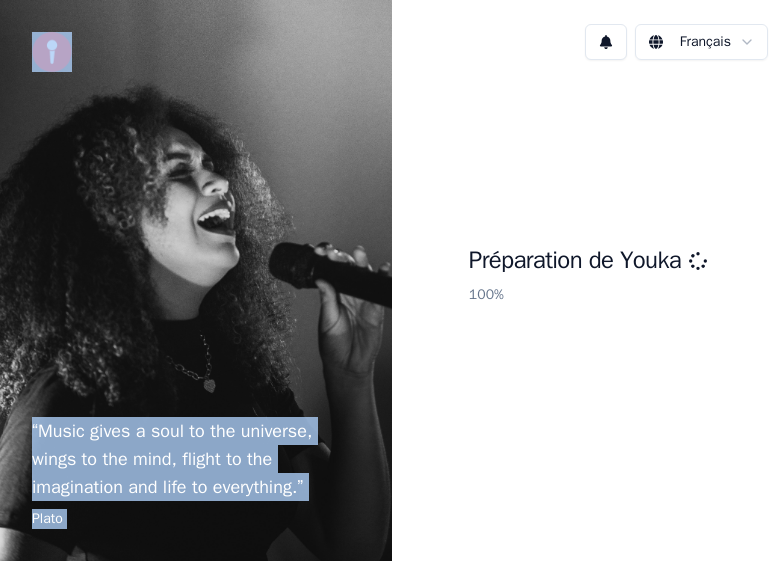 drag, startPoint x: 524, startPoint y: -4, endPoint x: 383, endPoint y: -29, distance: 143.19916 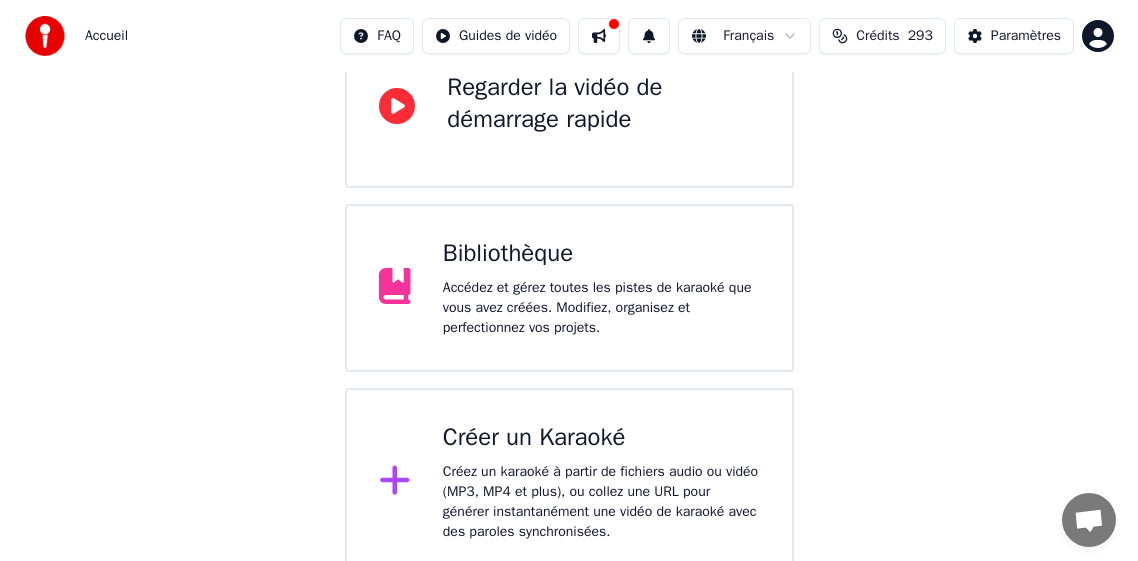 scroll, scrollTop: 243, scrollLeft: 0, axis: vertical 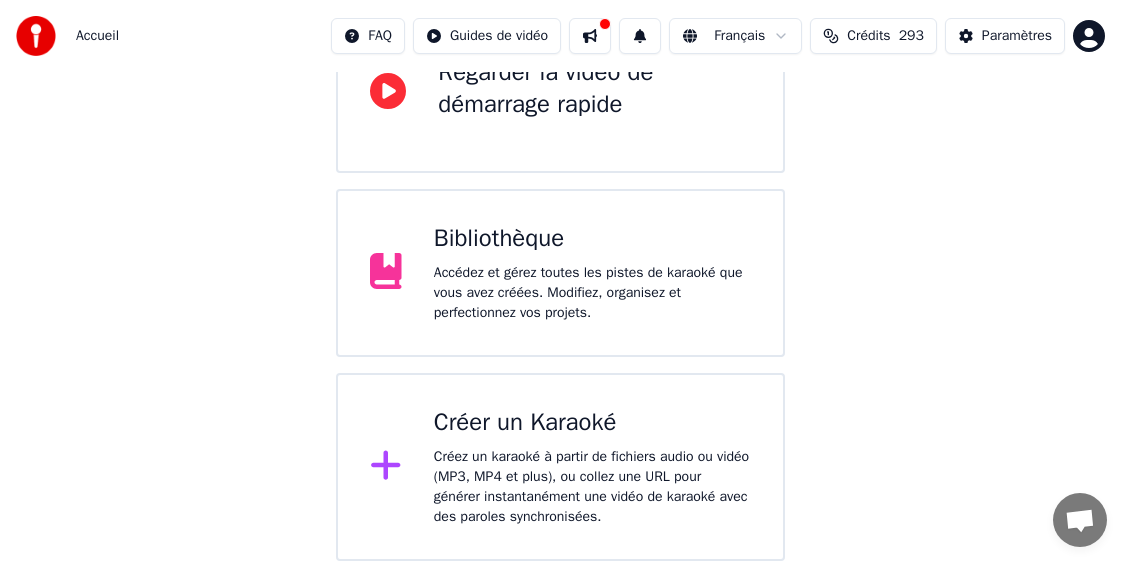 click on "Créer un Karaoké" at bounding box center [592, 423] 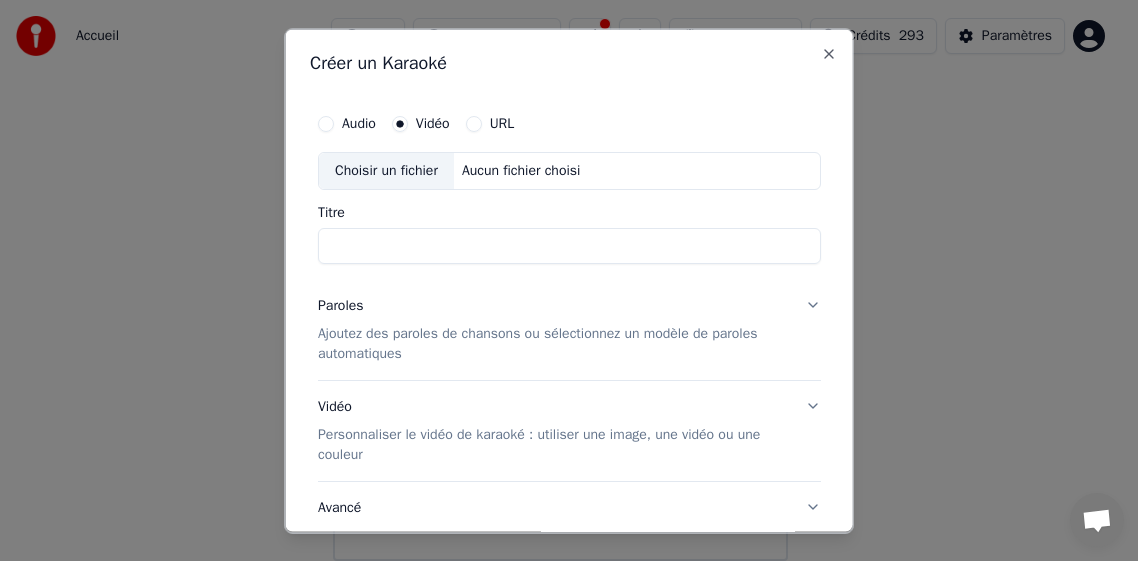 click on "Choisir un fichier" at bounding box center [386, 170] 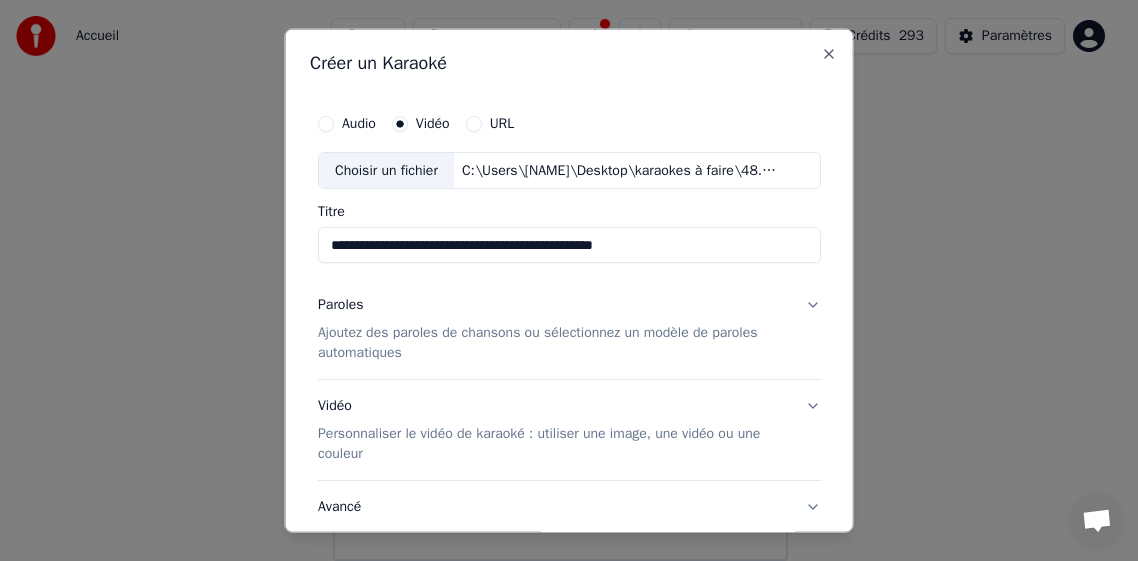 click on "**********" at bounding box center [569, 245] 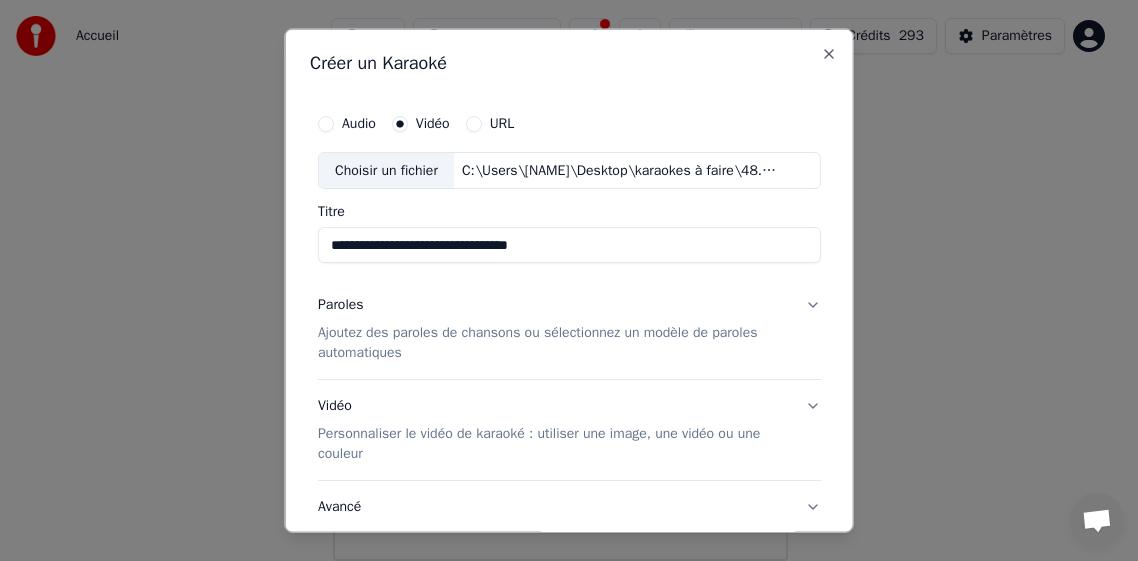 click on "**********" at bounding box center [569, 245] 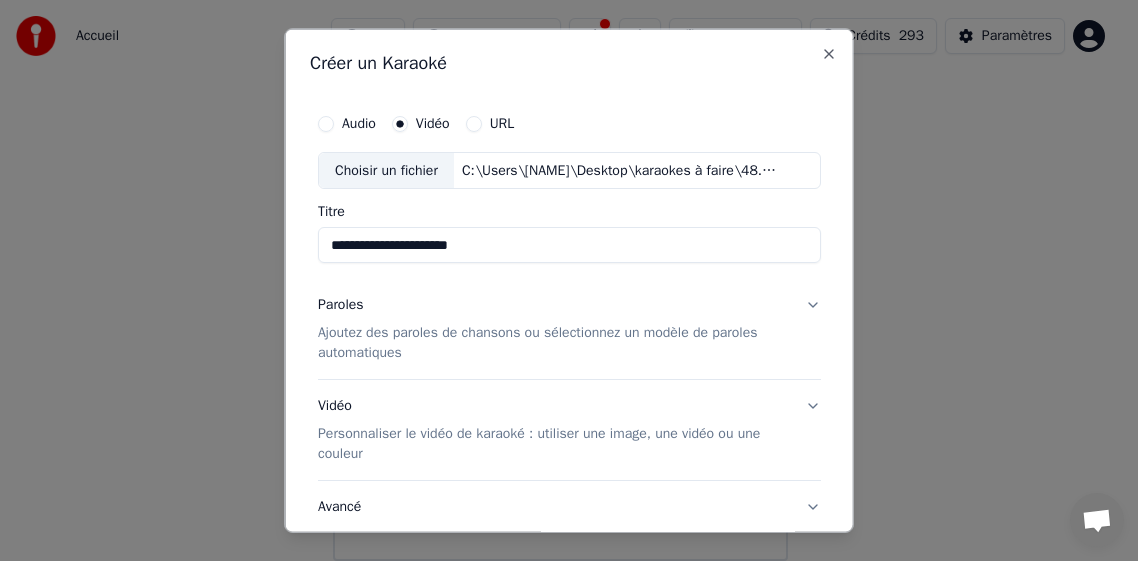 type on "**********" 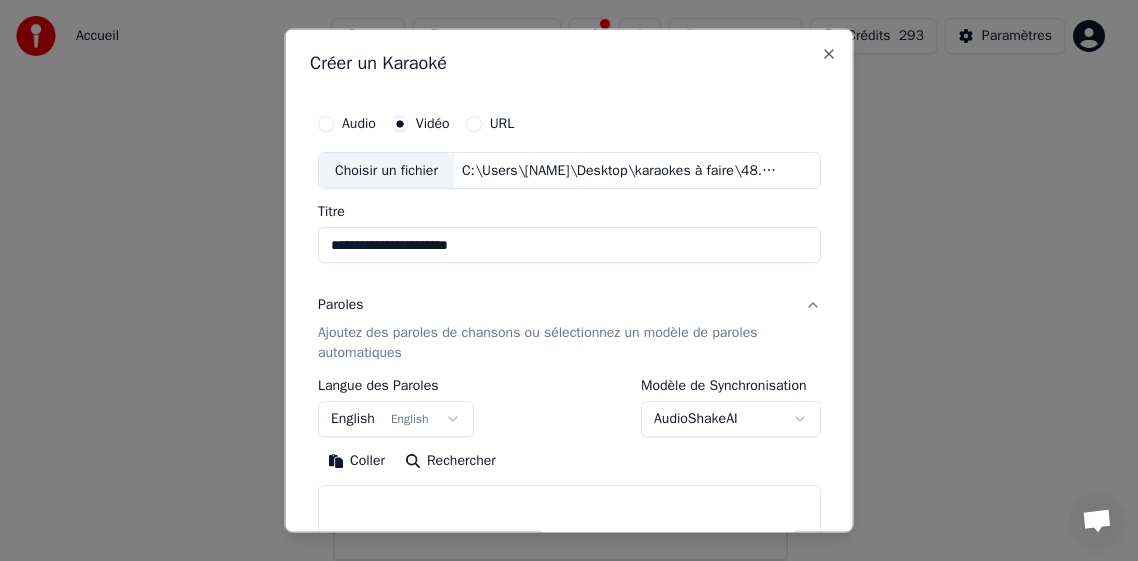 click on "English English" at bounding box center (396, 419) 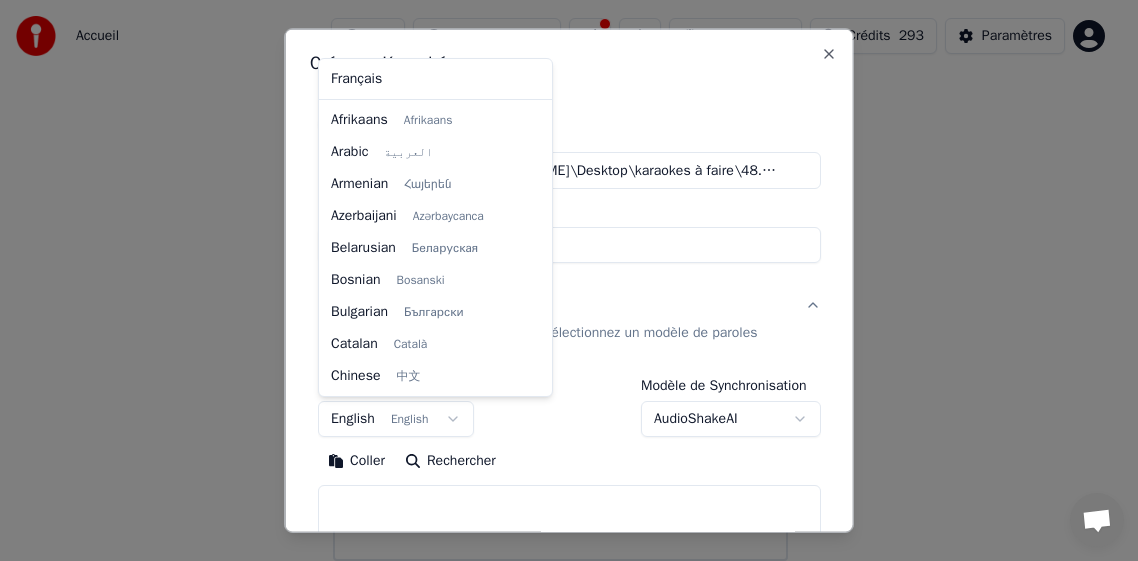 scroll, scrollTop: 160, scrollLeft: 0, axis: vertical 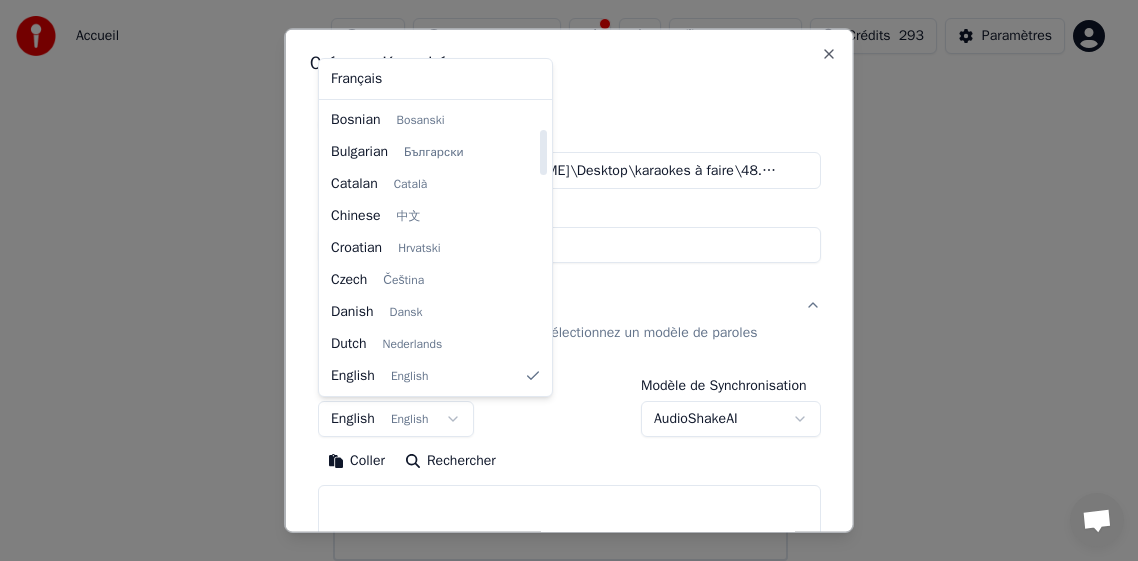 select on "**" 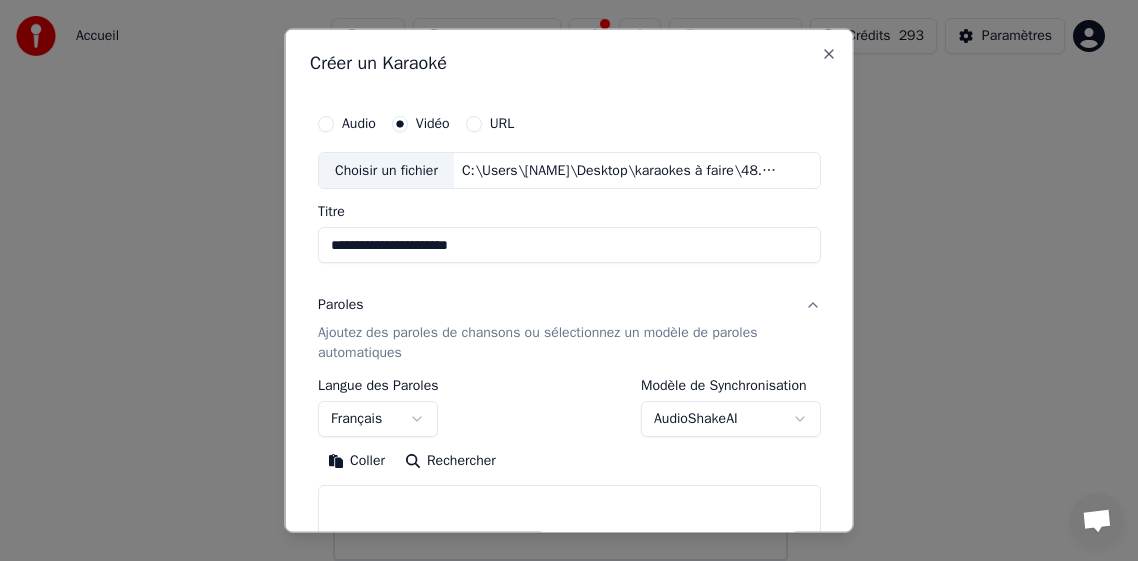 drag, startPoint x: 371, startPoint y: 461, endPoint x: 389, endPoint y: 462, distance: 18.027756 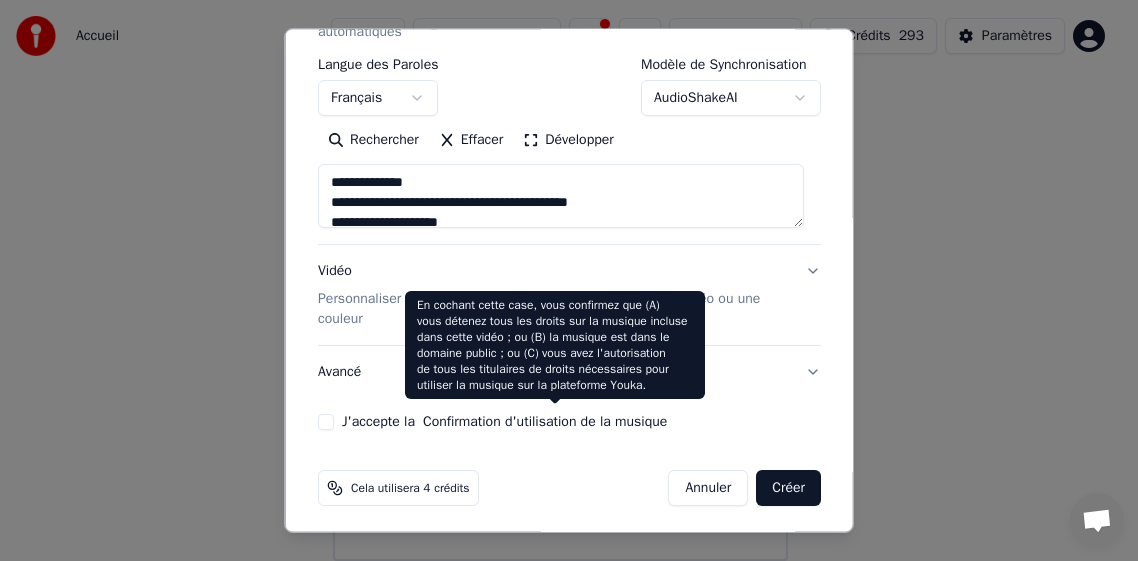 scroll, scrollTop: 327, scrollLeft: 0, axis: vertical 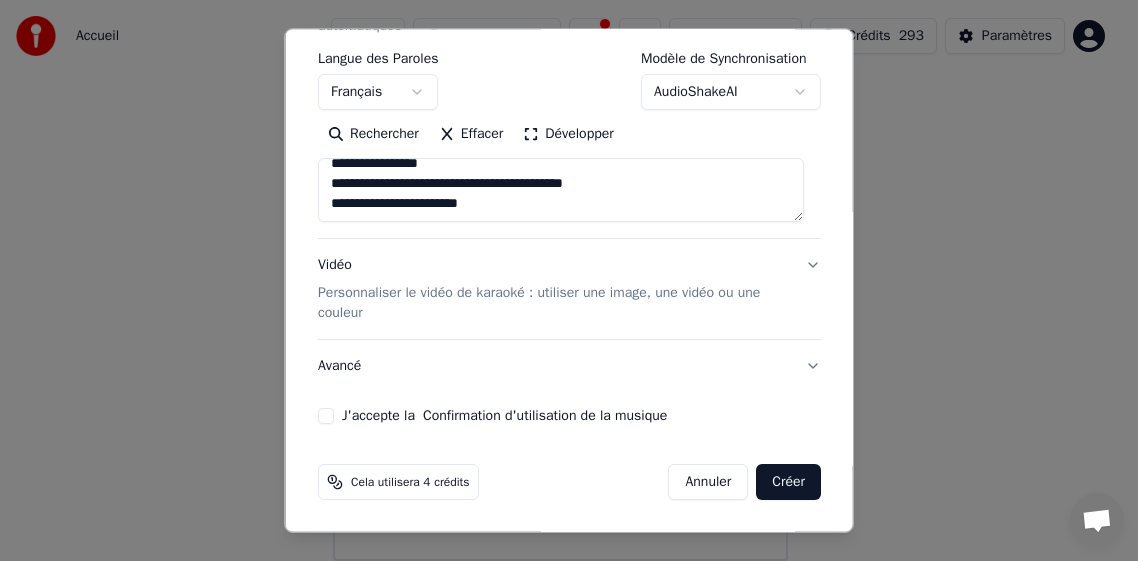 click on "J'accepte la   Confirmation d'utilisation de la musique" at bounding box center [326, 416] 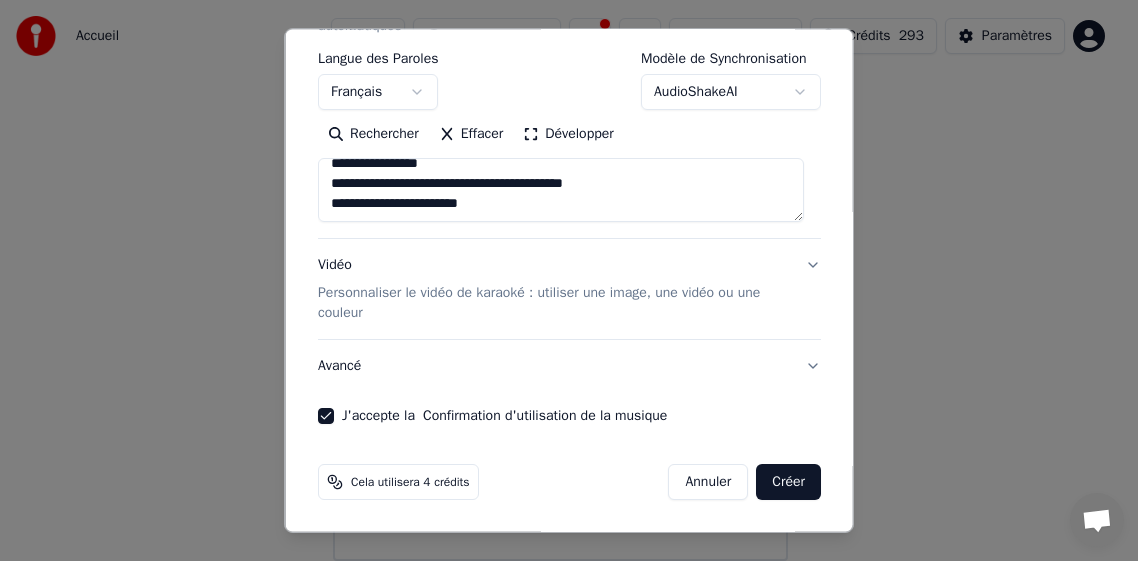 click on "Créer" at bounding box center (788, 482) 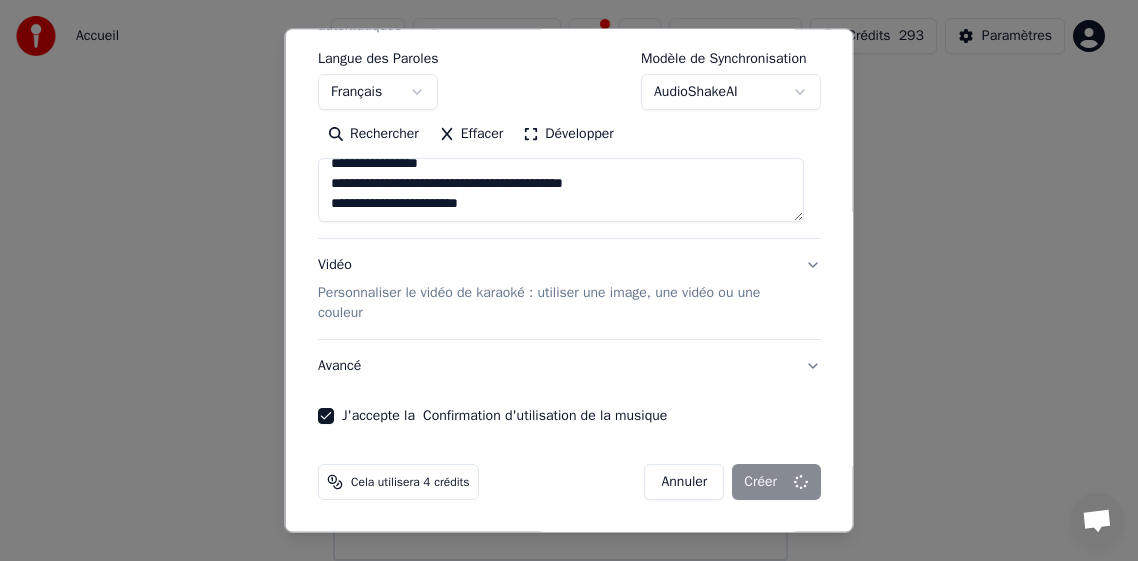 type on "**********" 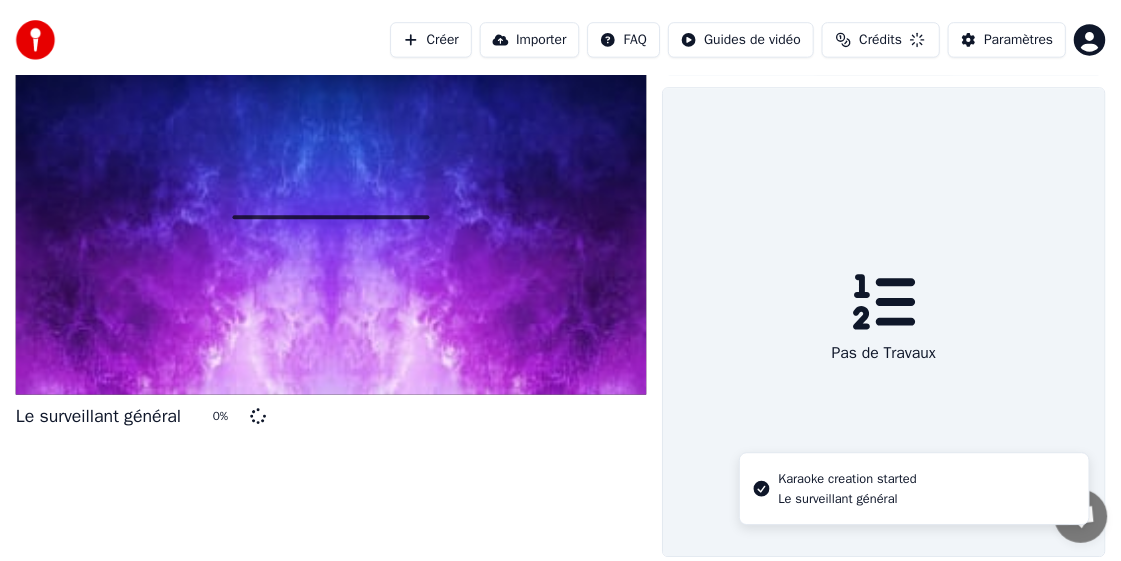 scroll, scrollTop: 46, scrollLeft: 0, axis: vertical 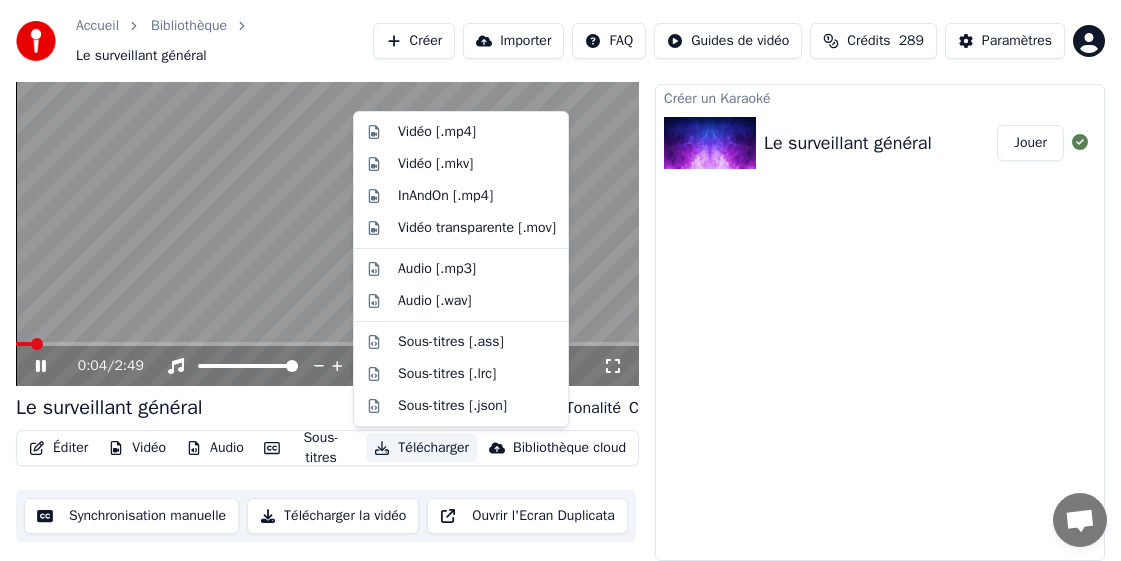 click on "Télécharger" at bounding box center [421, 448] 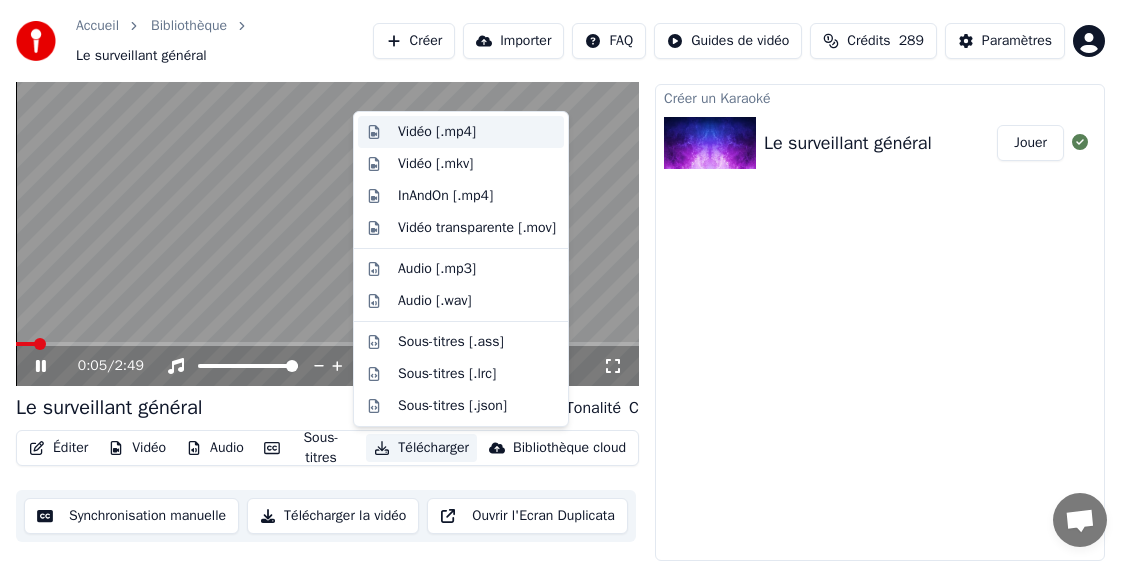 drag, startPoint x: 482, startPoint y: 132, endPoint x: 343, endPoint y: 202, distance: 155.63097 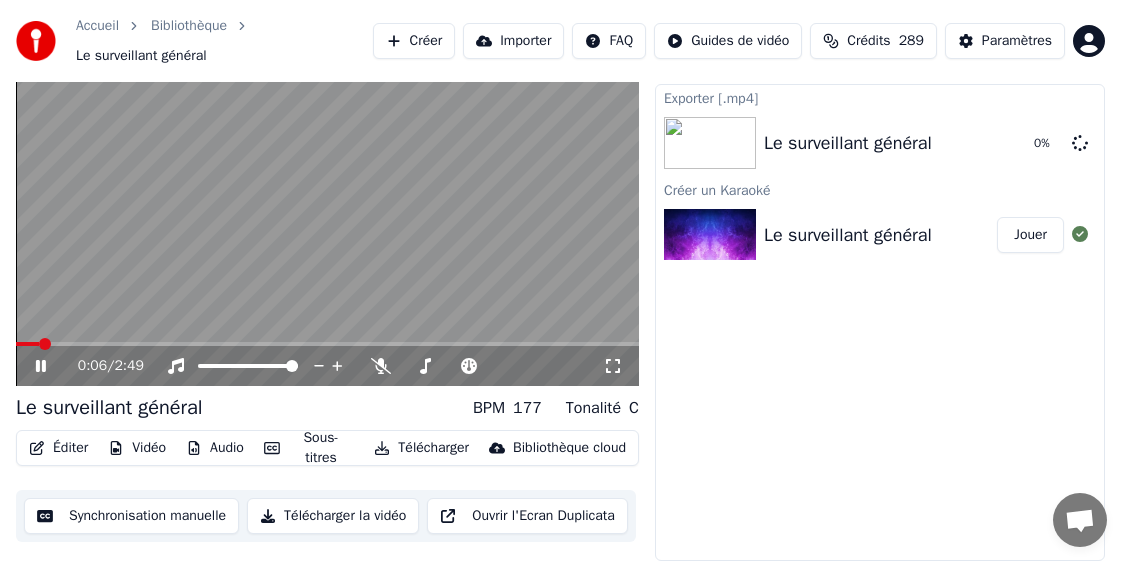 click 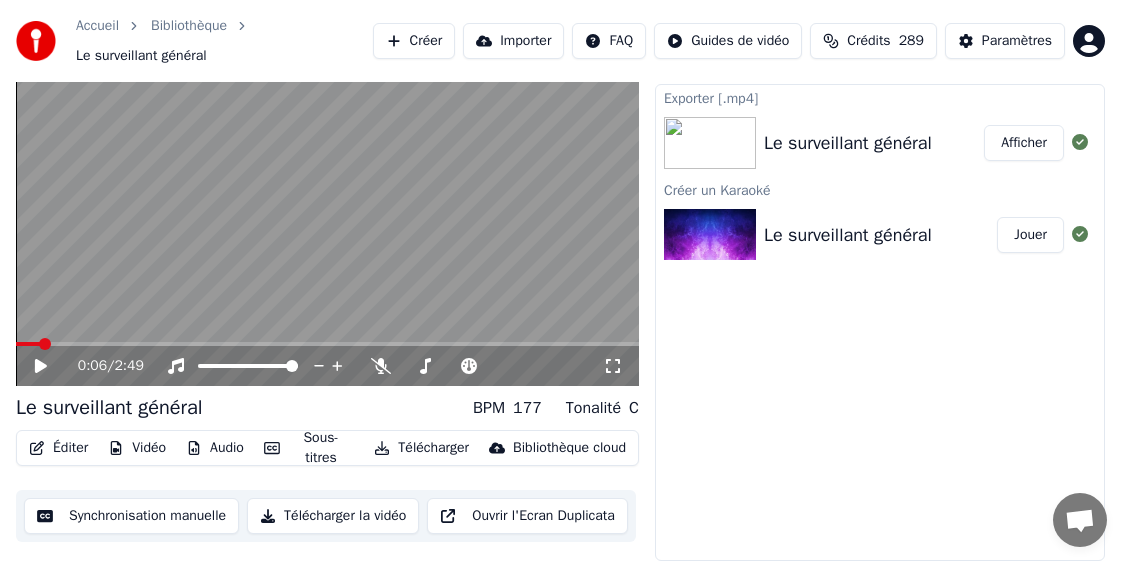 scroll, scrollTop: 0, scrollLeft: 0, axis: both 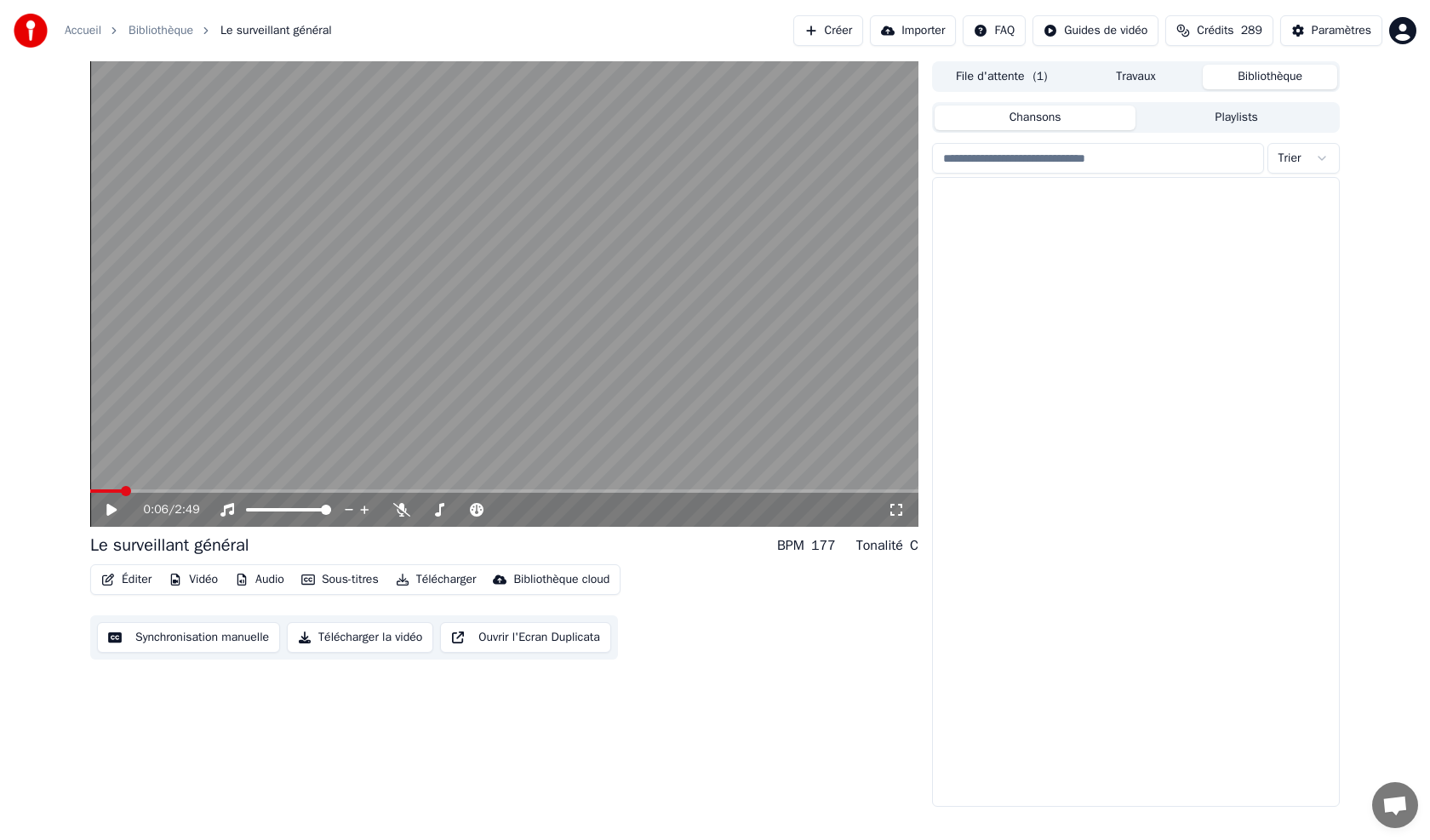 click on "Bibliothèque" at bounding box center [1270, 77] 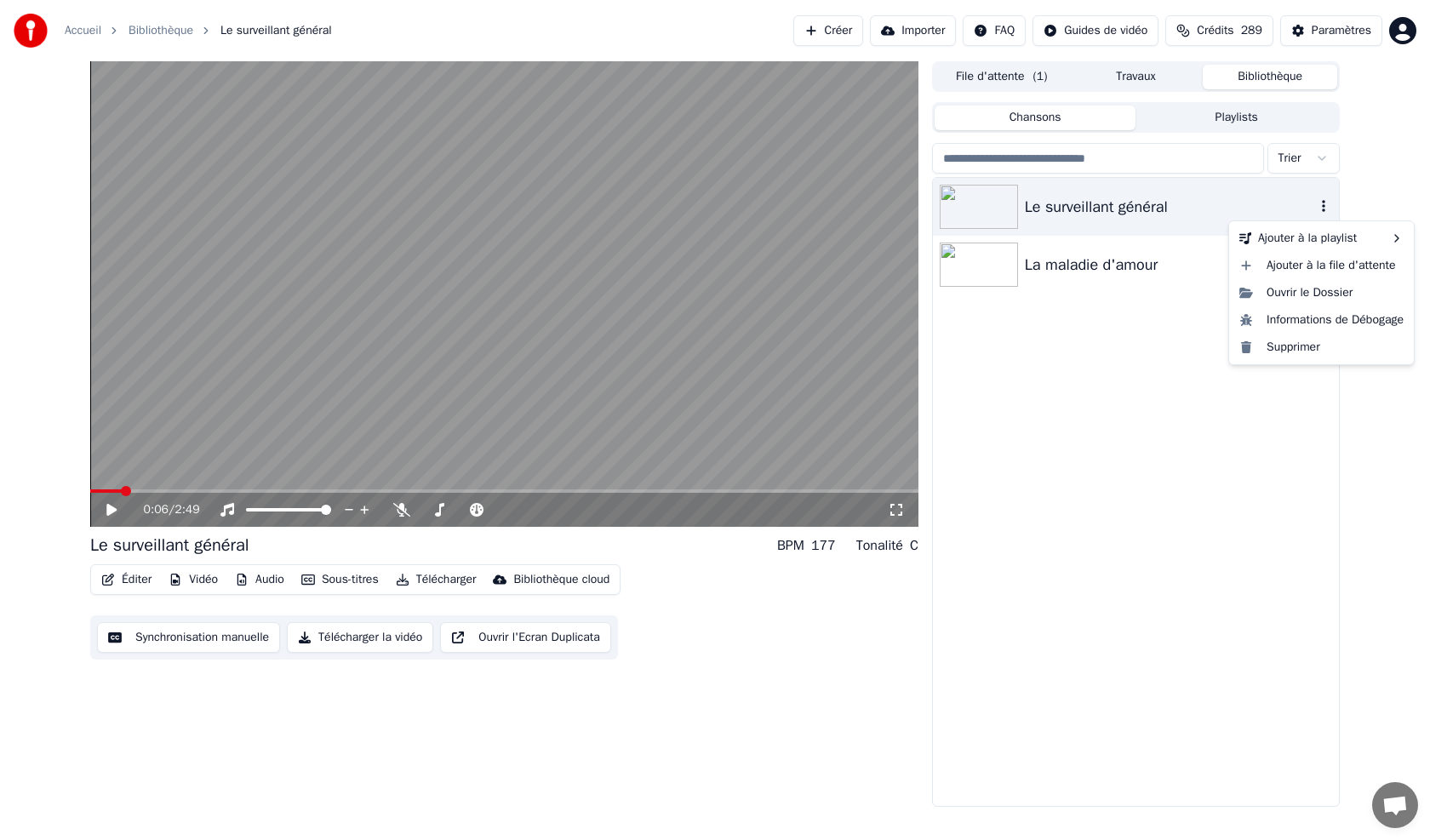 click 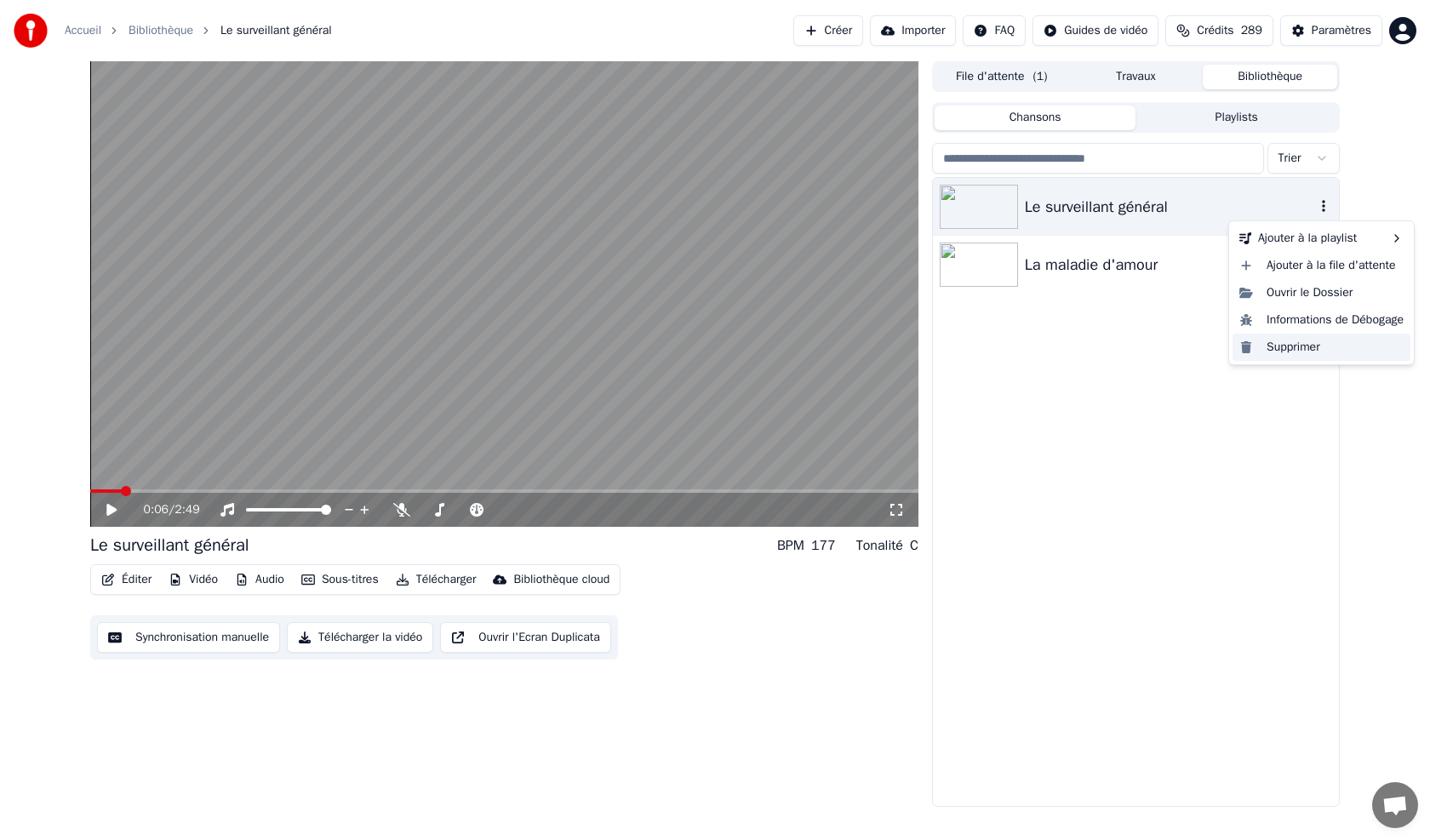 click on "Supprimer" at bounding box center (1321, 347) 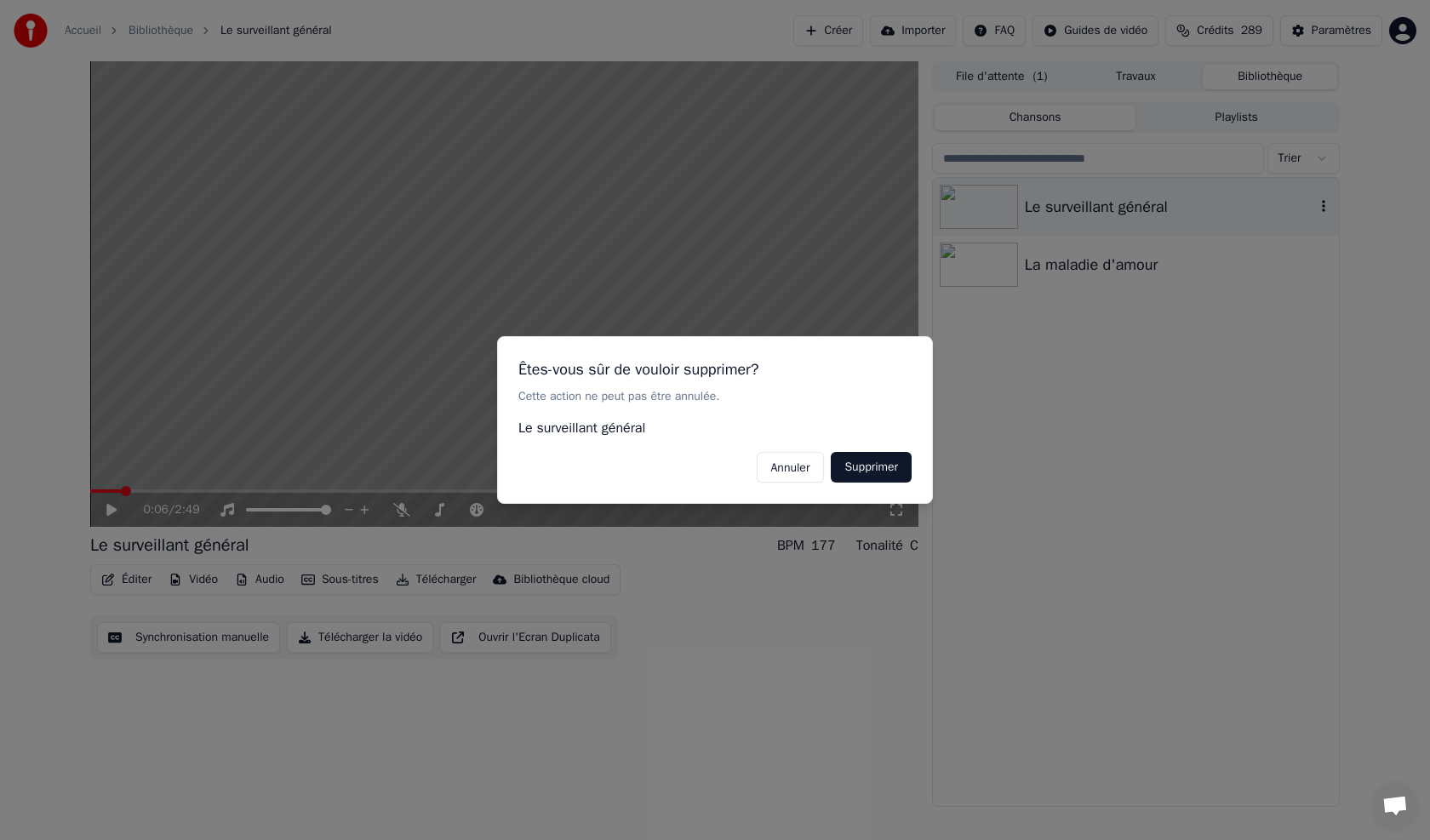 drag, startPoint x: 872, startPoint y: 471, endPoint x: 1038, endPoint y: 346, distance: 207.80038 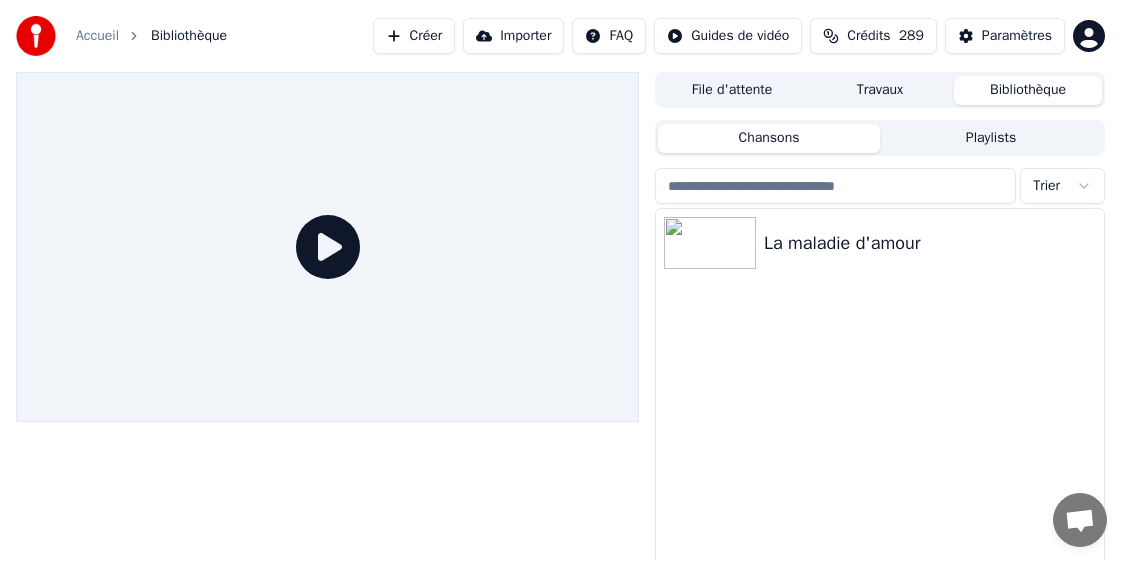 click on "Créer" at bounding box center [414, 36] 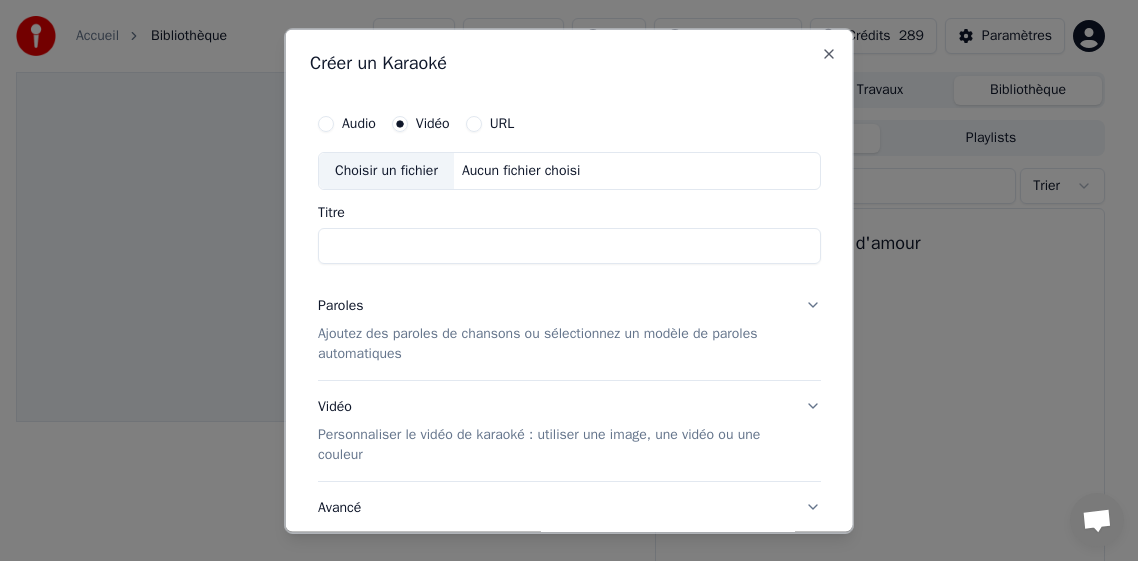 click on "Choisir un fichier" at bounding box center (386, 170) 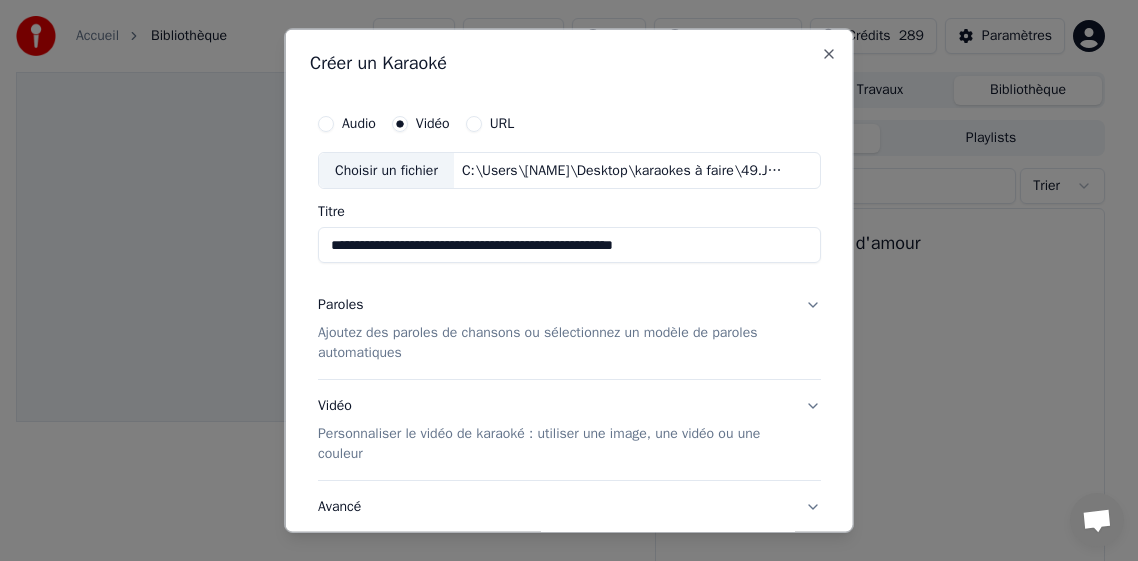 click on "**********" at bounding box center (569, 245) 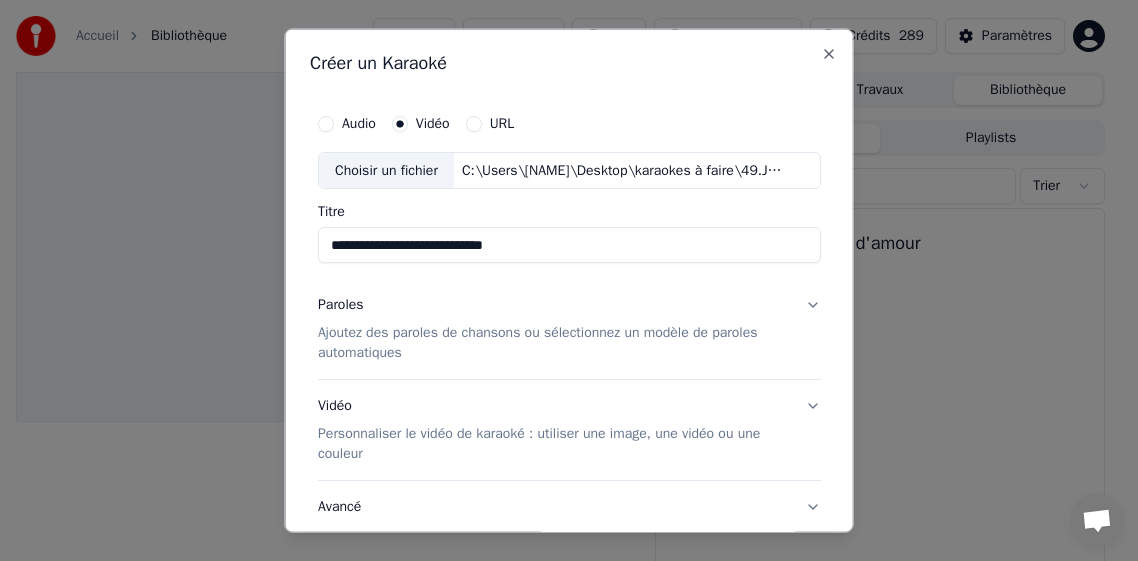 click on "**********" at bounding box center [569, 245] 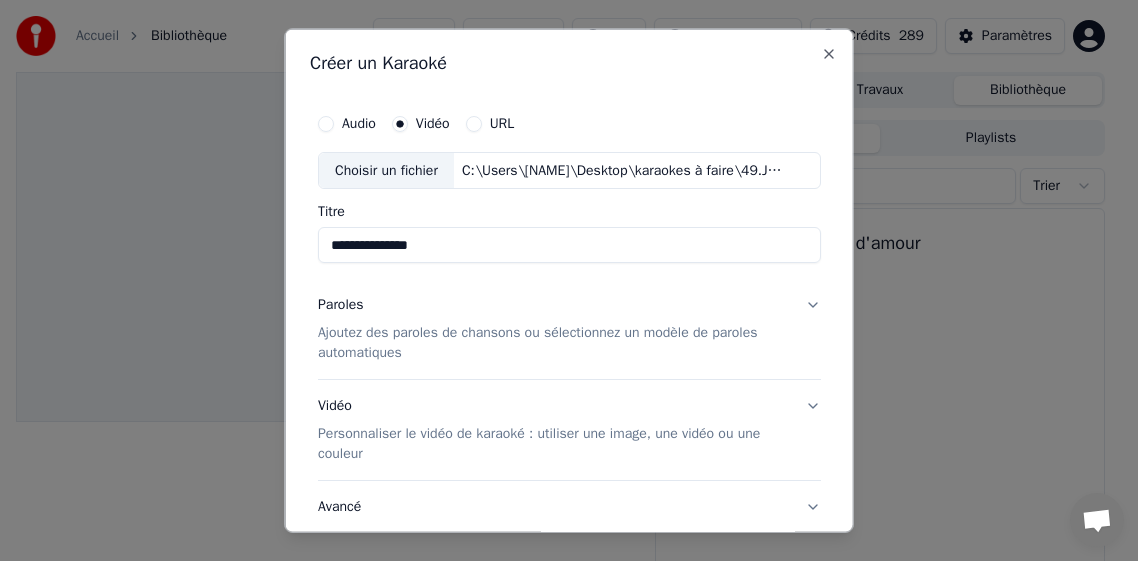 type on "**********" 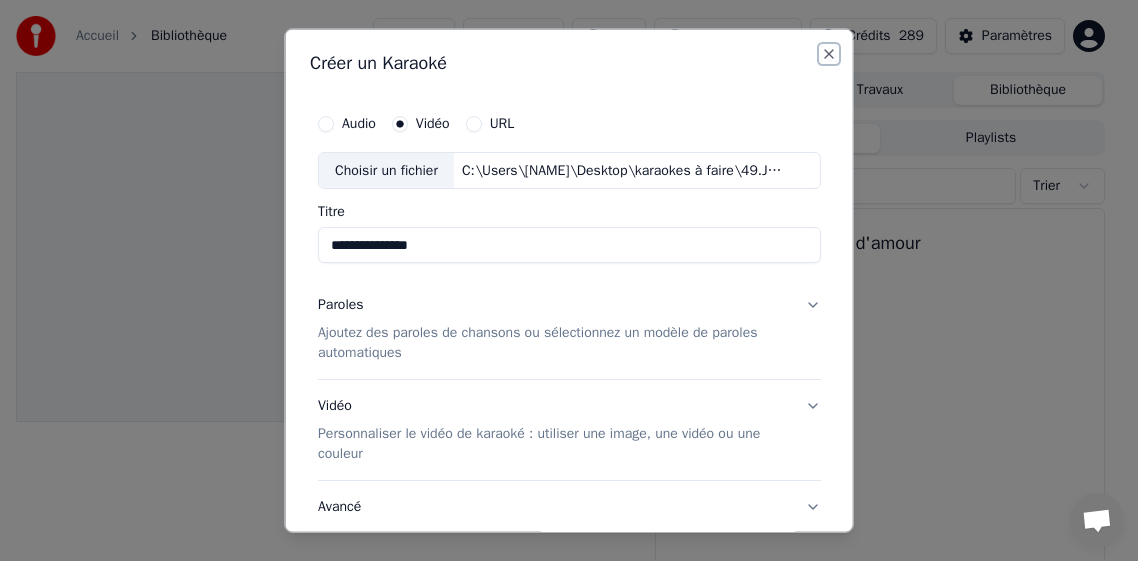 click on "Close" at bounding box center (829, 53) 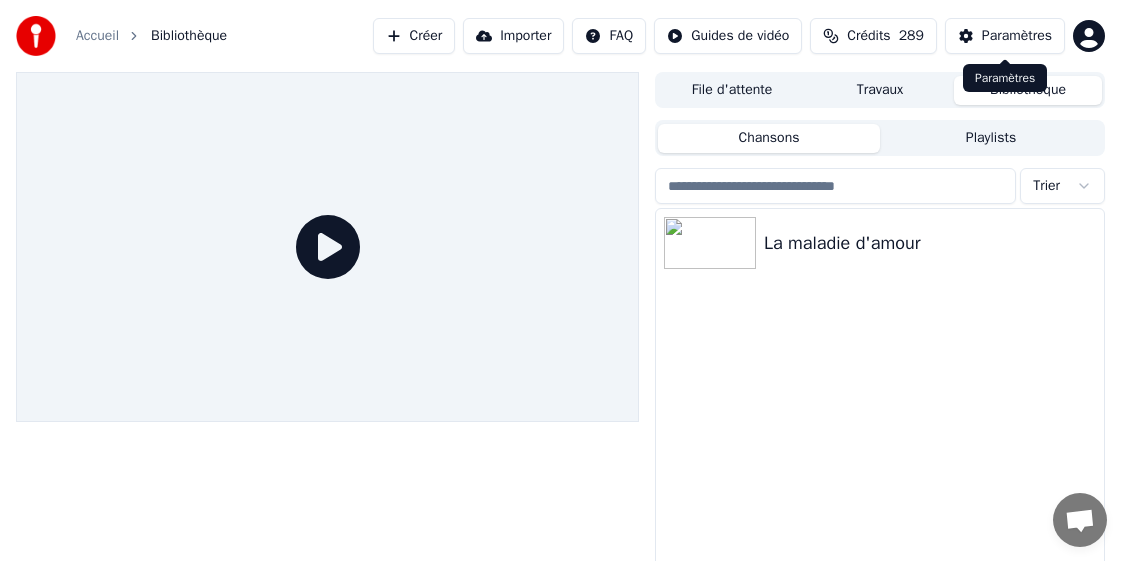 click on "Paramètres" at bounding box center [1017, 36] 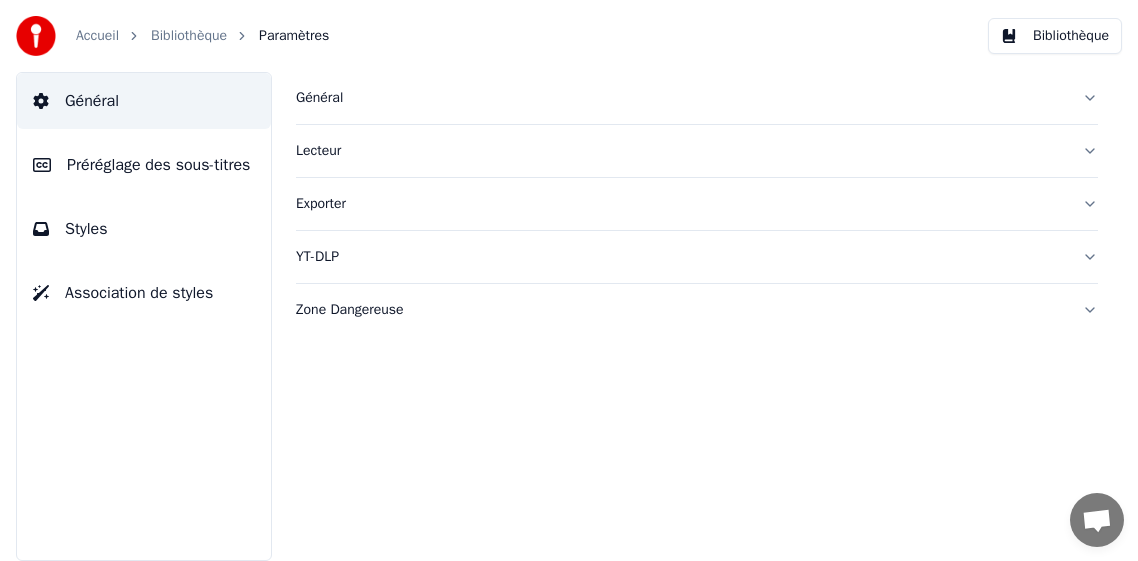 click on "Général" at bounding box center (681, 98) 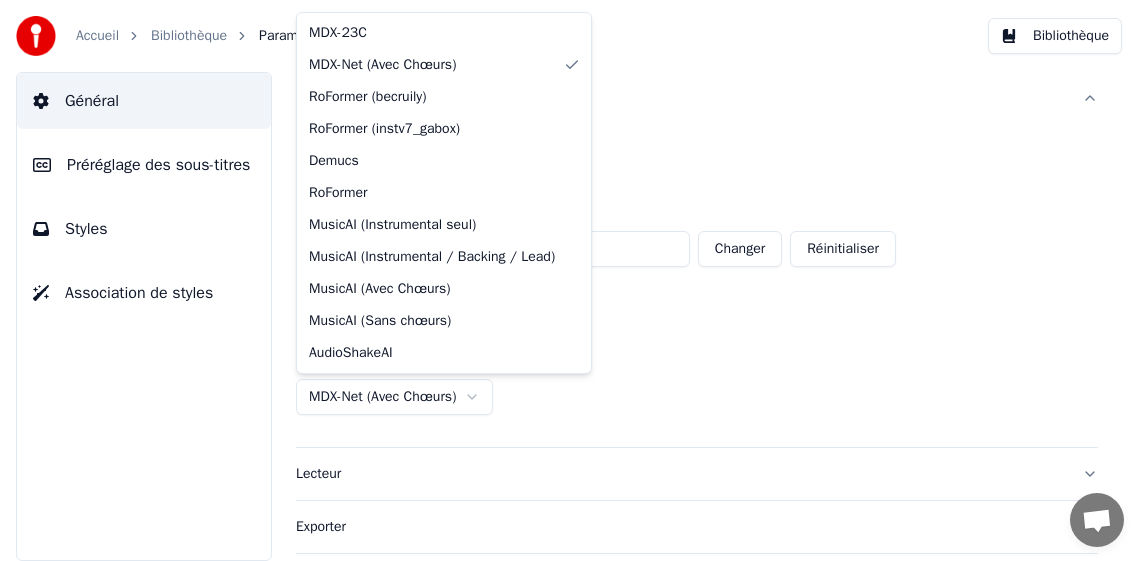 click on "**********" at bounding box center [569, 280] 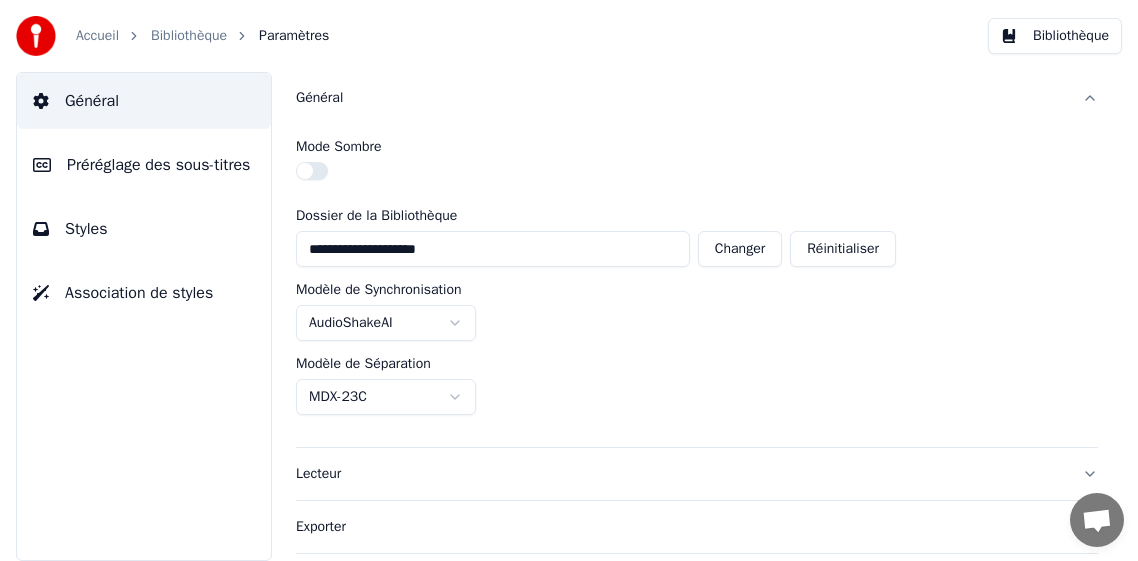 click on "Accueil" at bounding box center (97, 36) 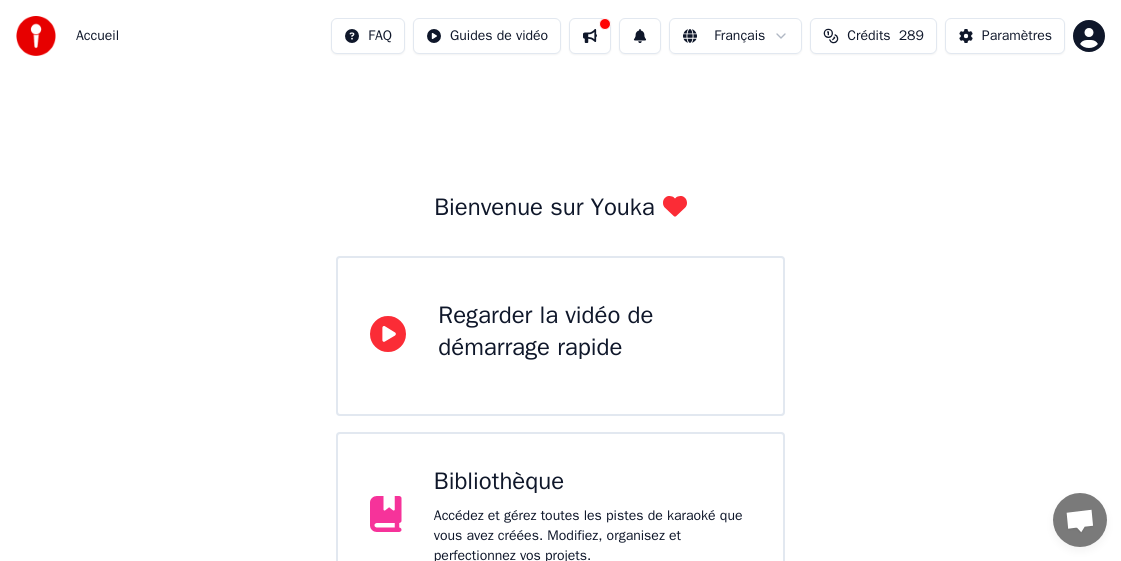 click on "Accueil" at bounding box center [97, 36] 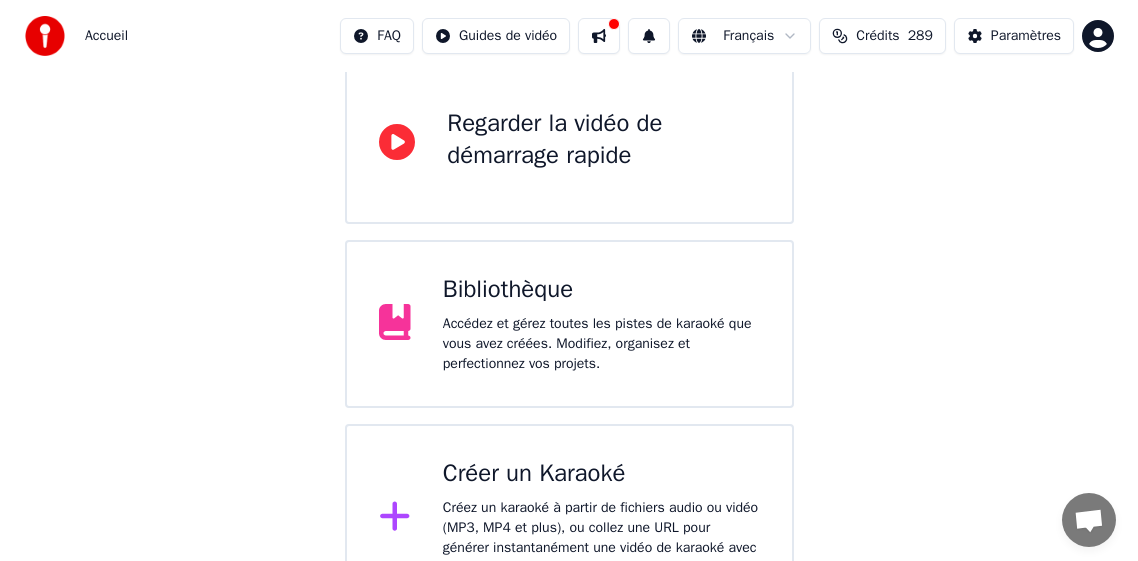 scroll, scrollTop: 200, scrollLeft: 0, axis: vertical 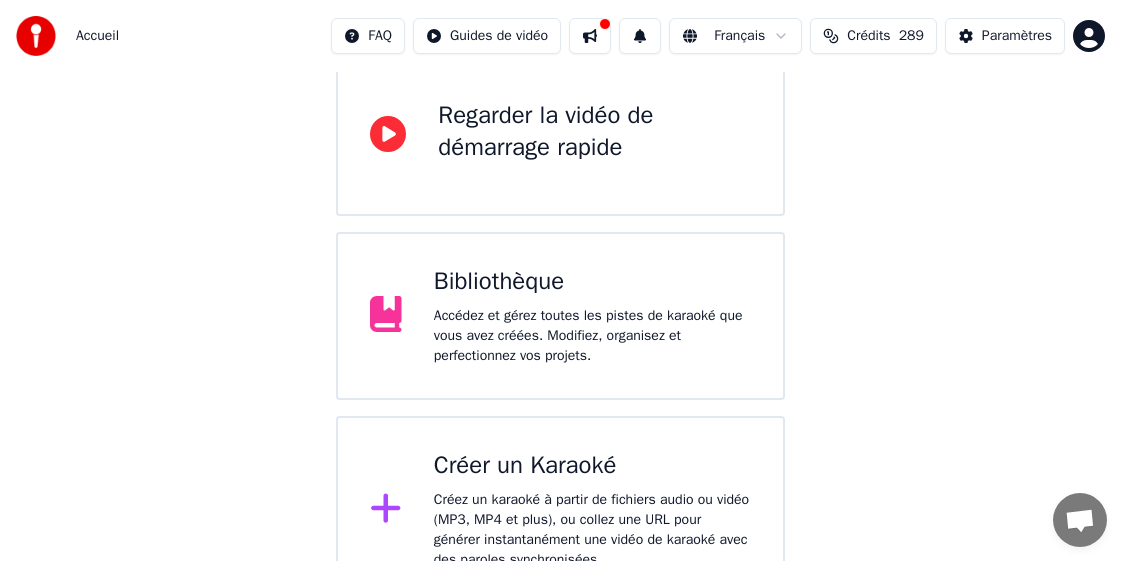 click on "Créer un Karaoké" at bounding box center (592, 466) 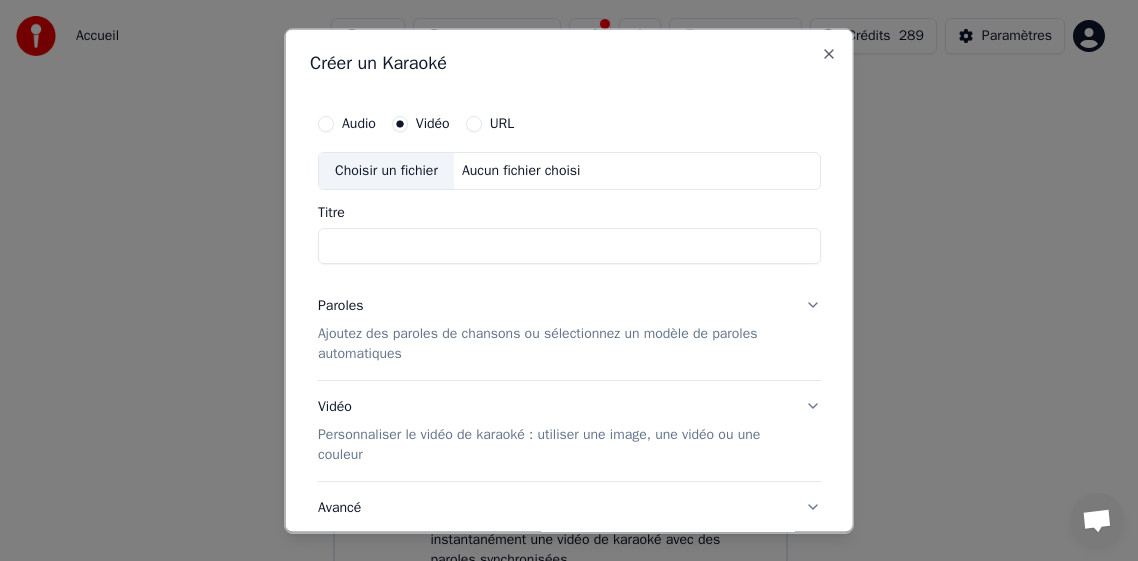 click on "Choisir un fichier" at bounding box center (386, 170) 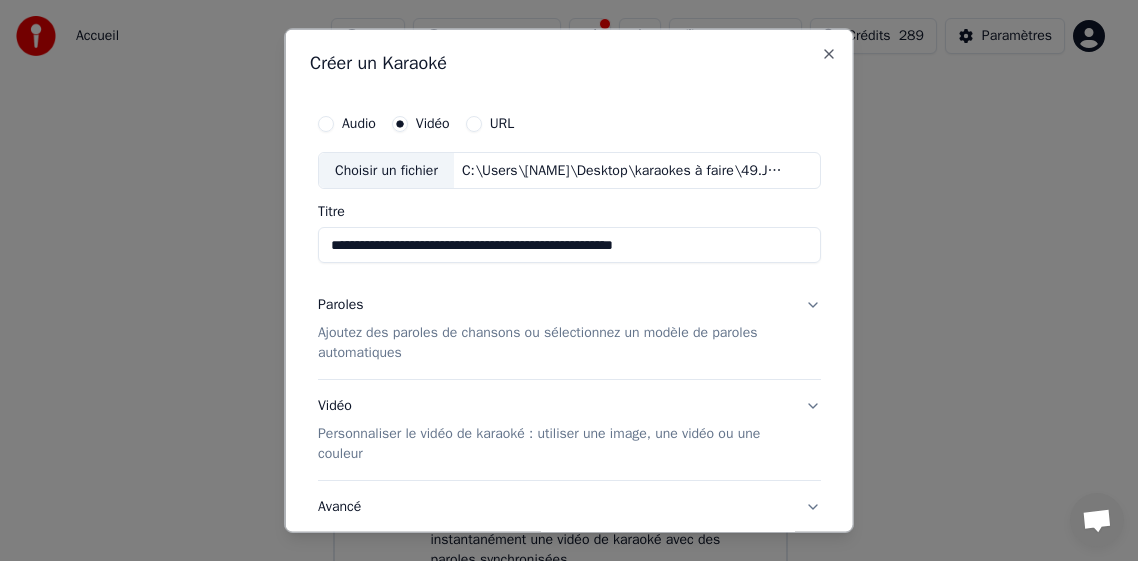 click on "**********" at bounding box center (569, 245) 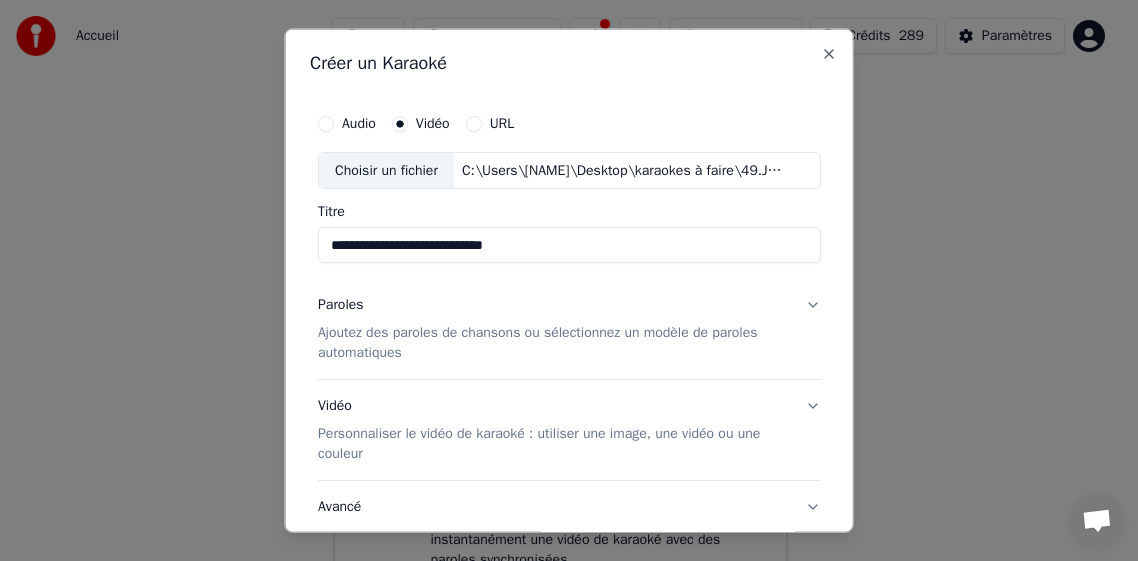 click on "**********" at bounding box center (569, 245) 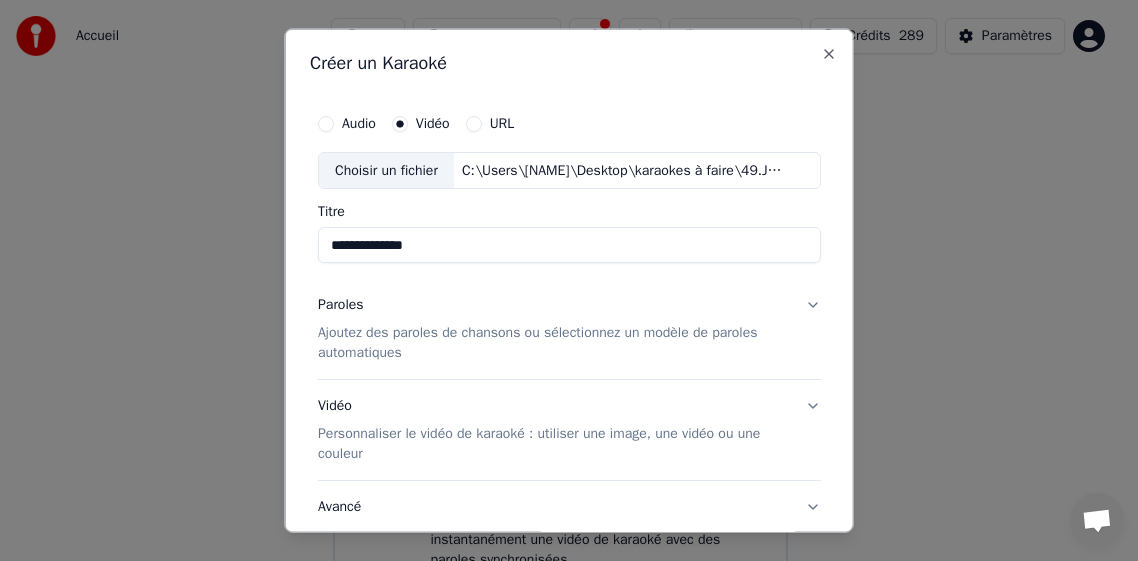 type on "**********" 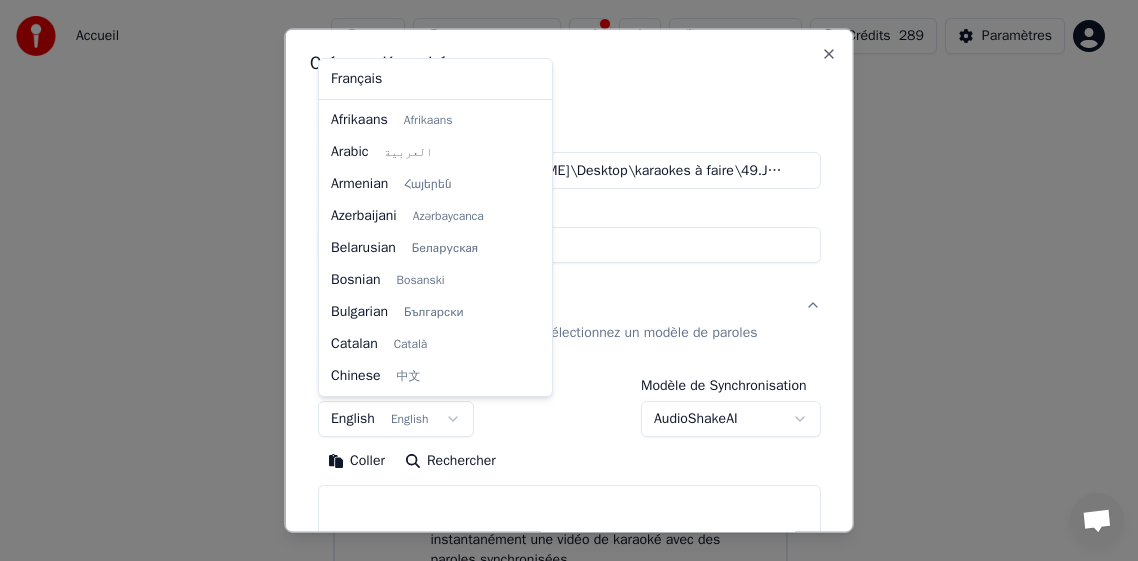 click on "**********" at bounding box center (560, 202) 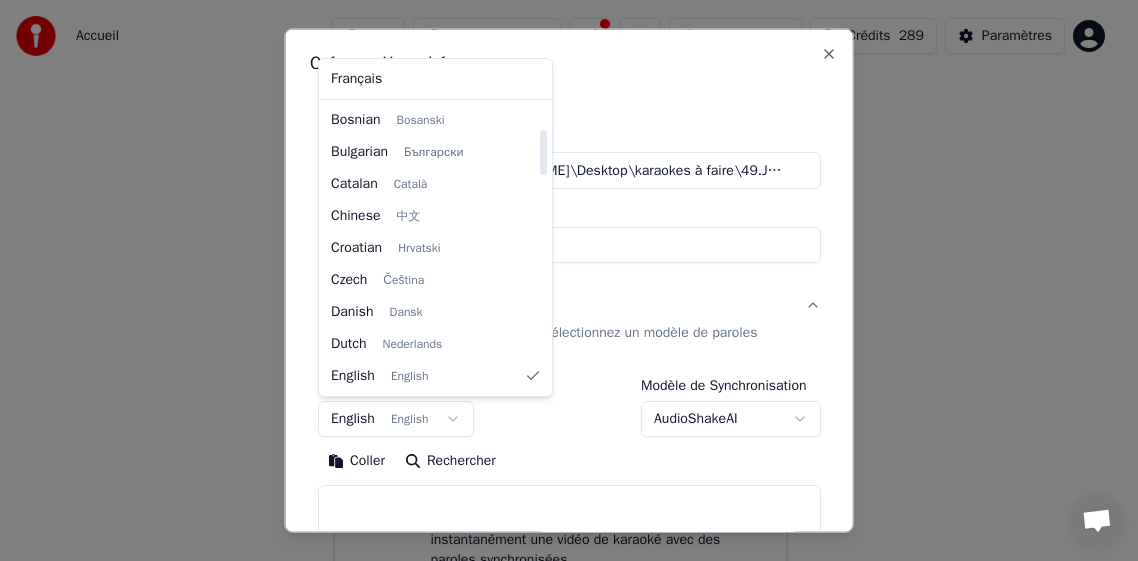 select on "**" 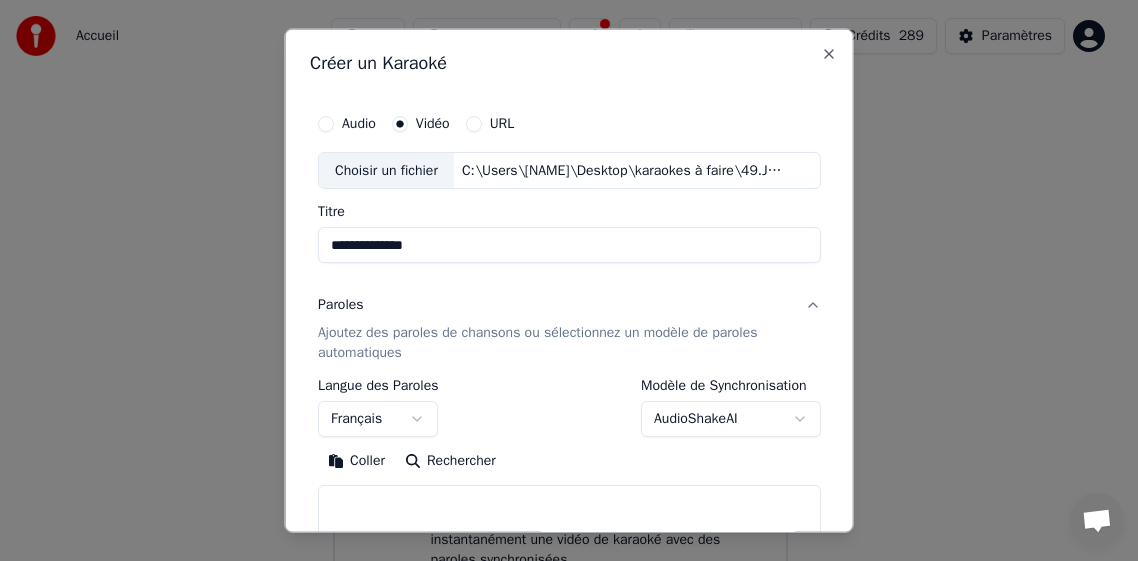 click on "Coller" at bounding box center [356, 461] 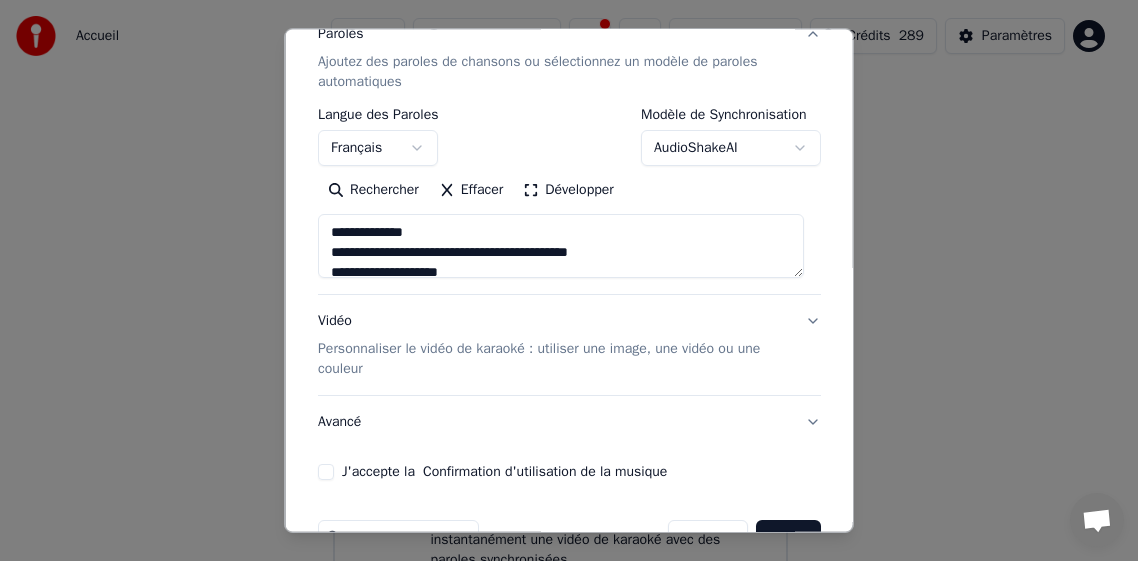 scroll, scrollTop: 300, scrollLeft: 0, axis: vertical 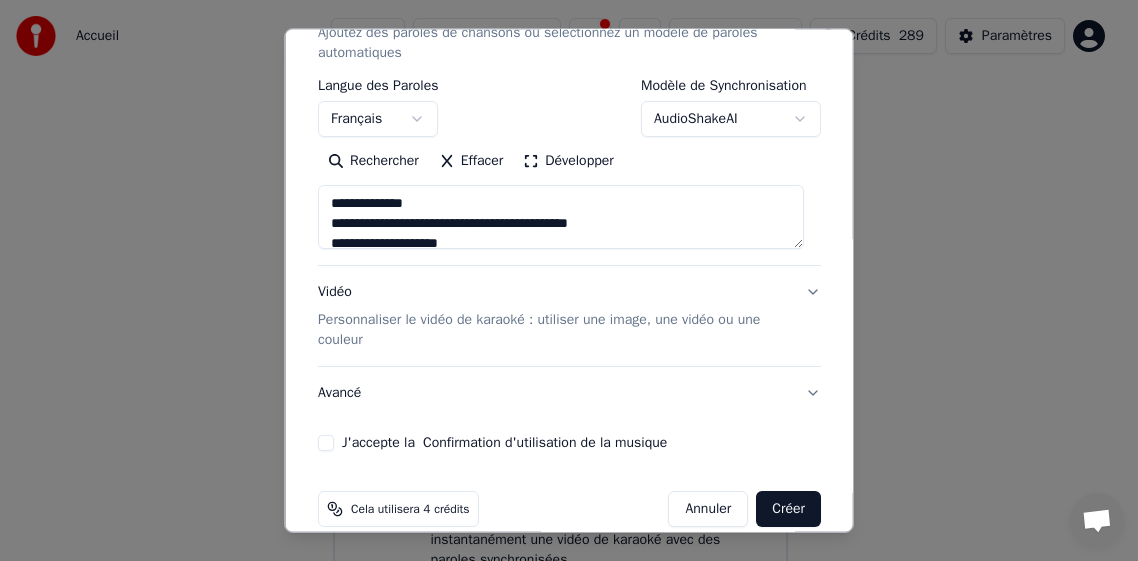 type on "**********" 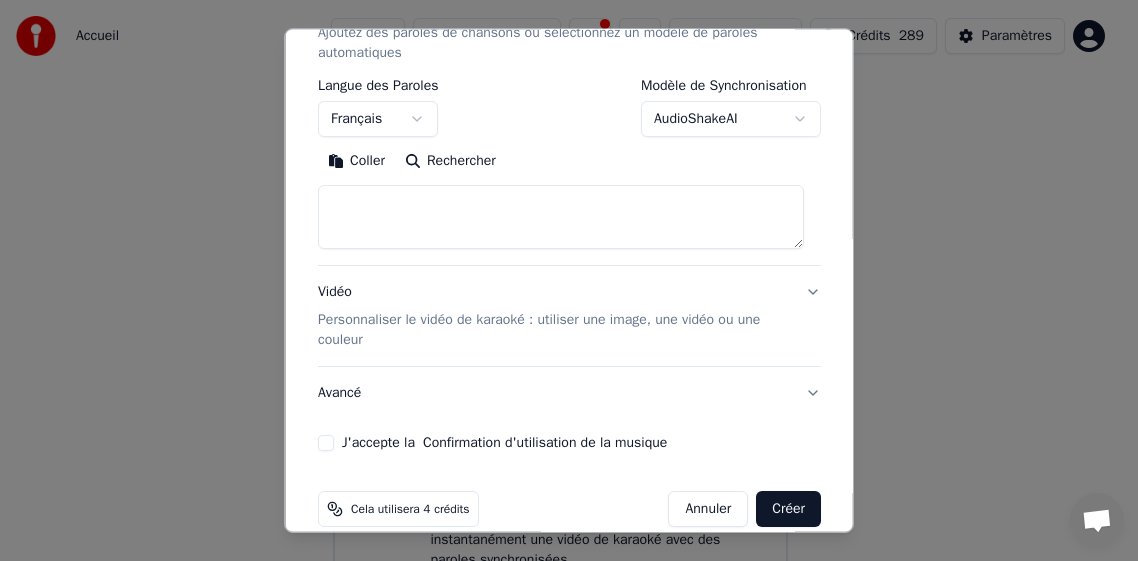 click on "Coller" at bounding box center (356, 161) 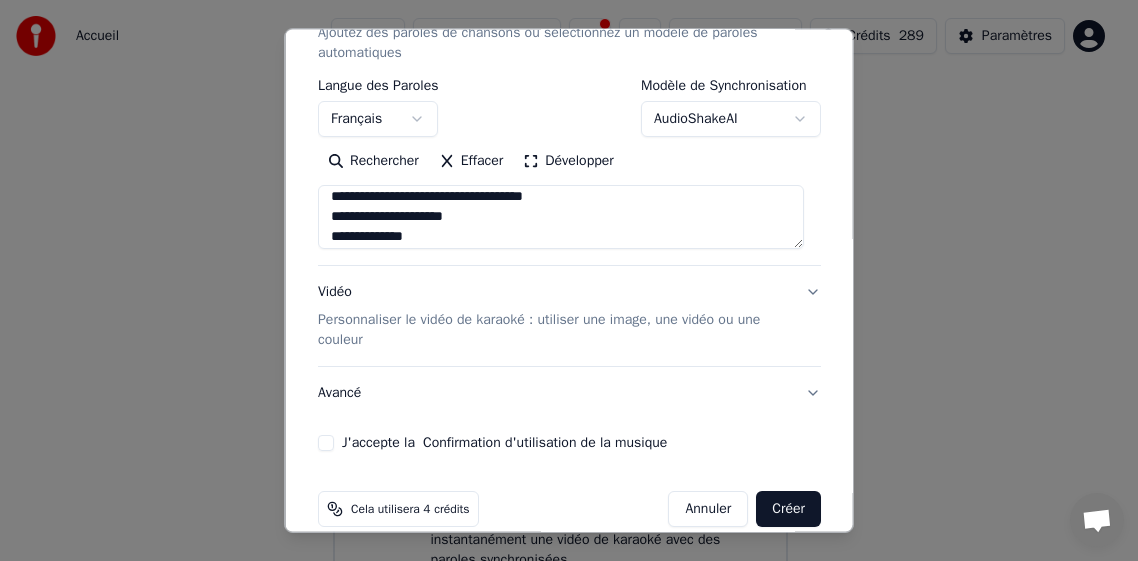 scroll, scrollTop: 300, scrollLeft: 0, axis: vertical 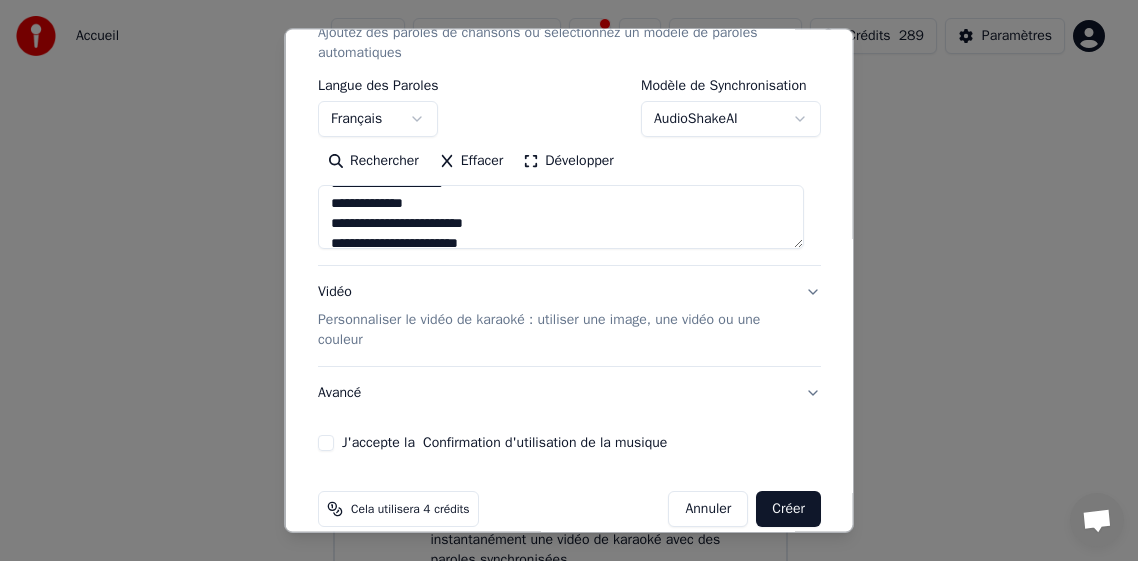 click on "J'accepte la   Confirmation d'utilisation de la musique" at bounding box center (326, 443) 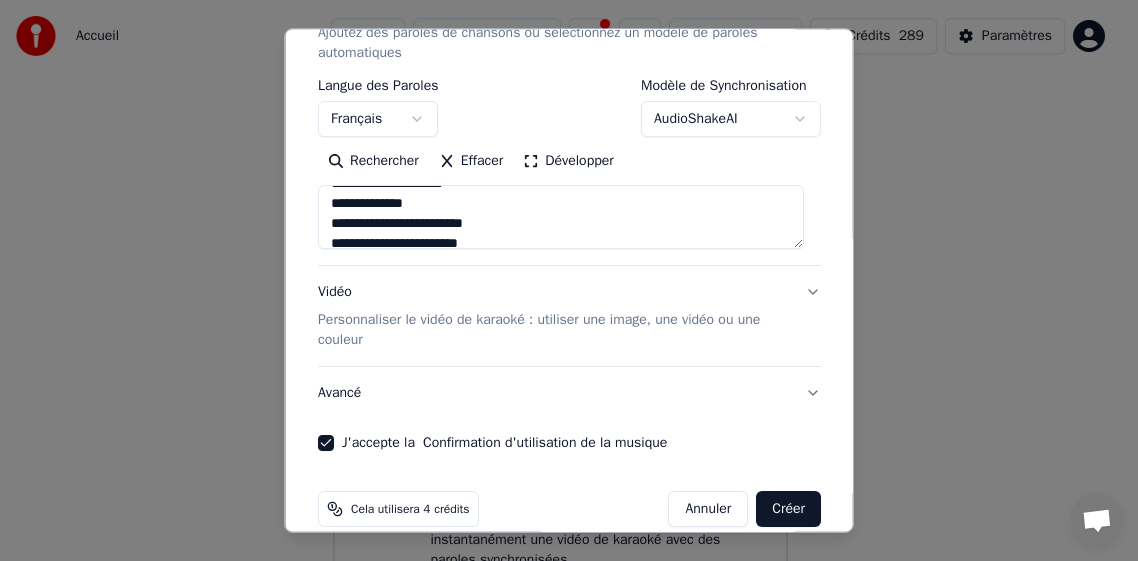 drag, startPoint x: 761, startPoint y: 507, endPoint x: 778, endPoint y: 502, distance: 17.720045 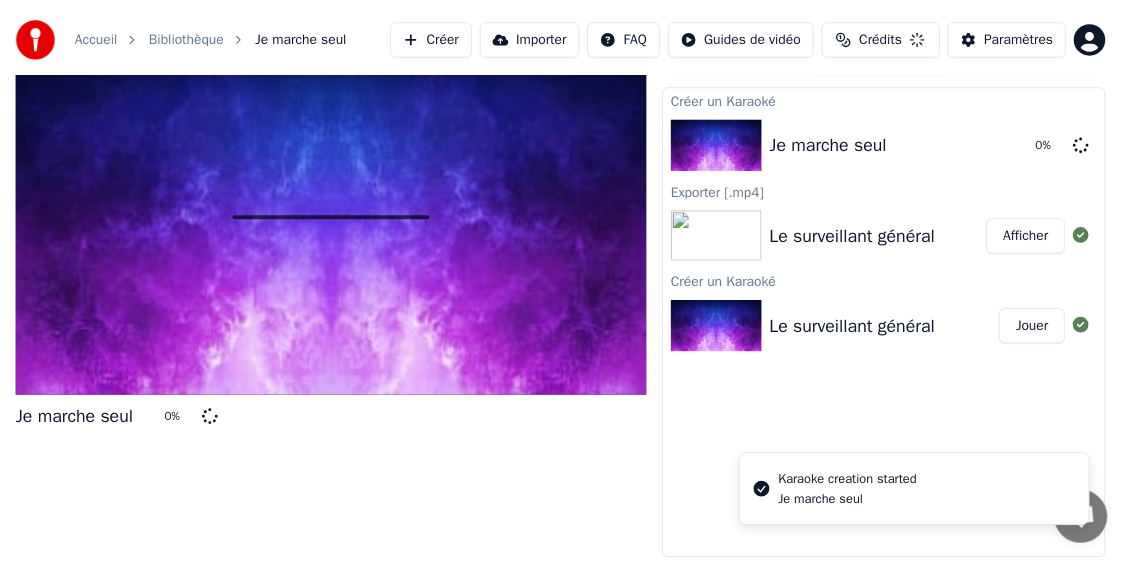 scroll, scrollTop: 36, scrollLeft: 0, axis: vertical 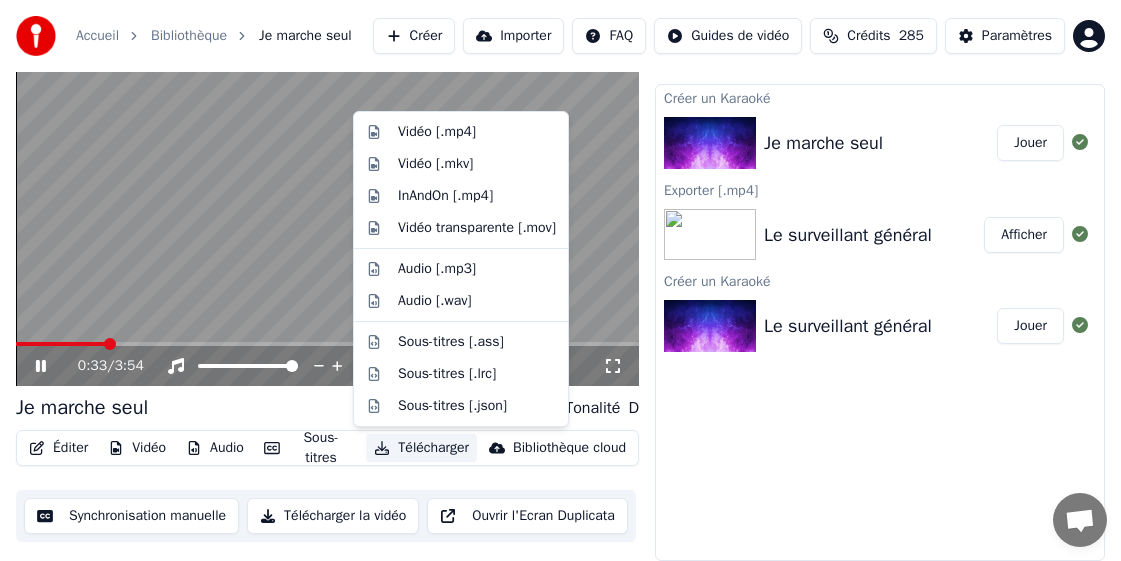 click on "Télécharger" at bounding box center (421, 448) 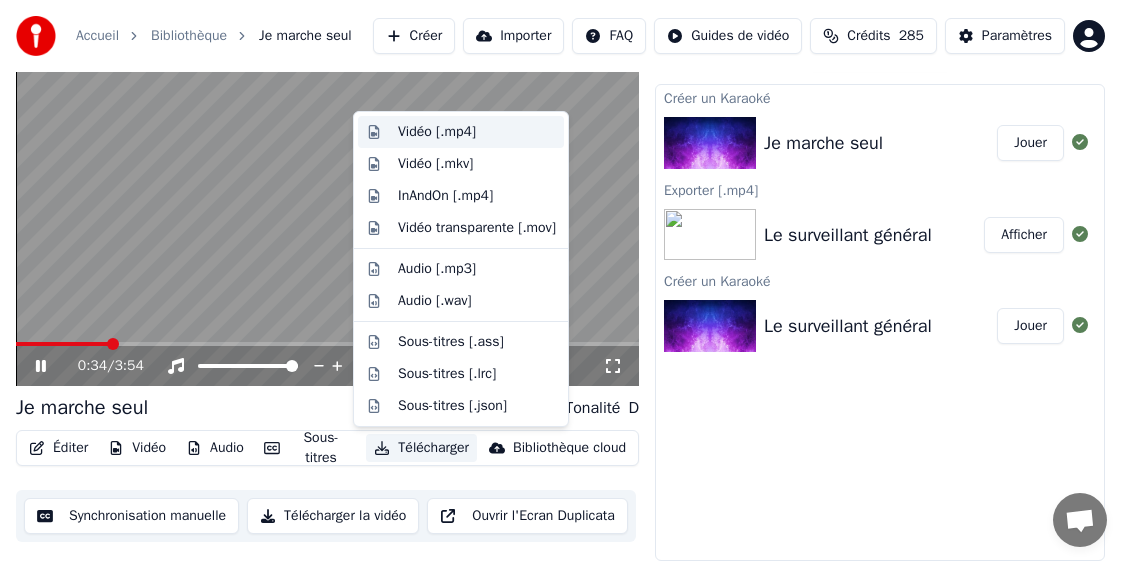 click on "Vidéo [.mp4]" at bounding box center (437, 132) 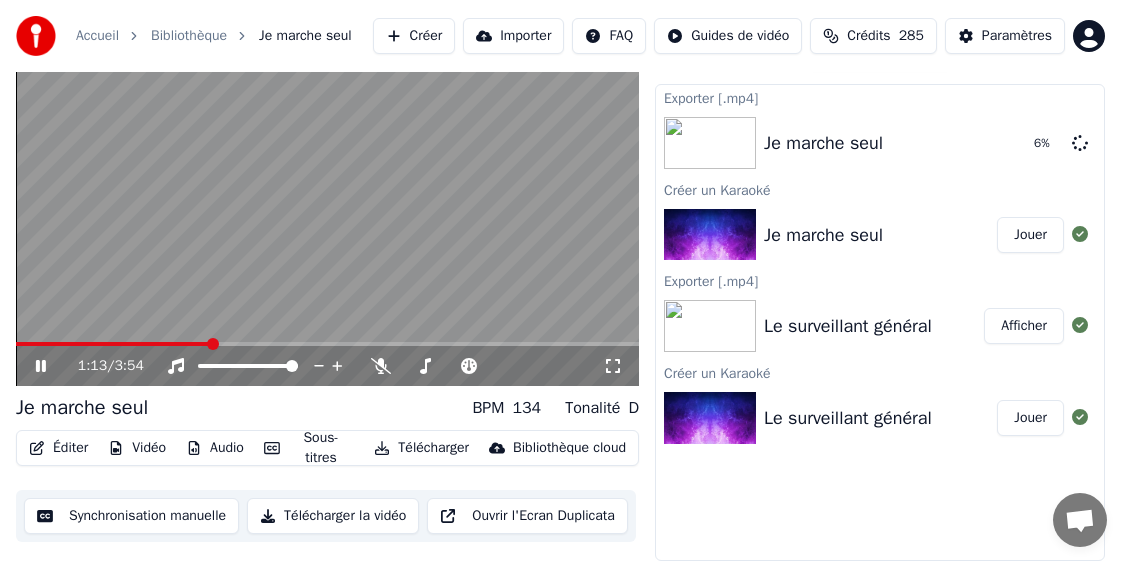click 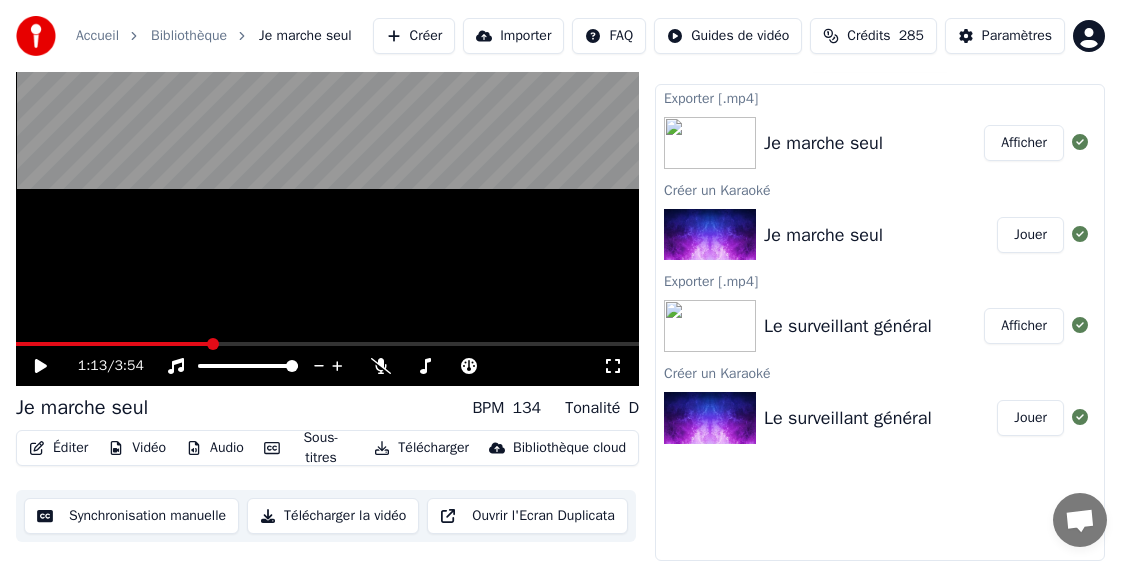 scroll, scrollTop: 0, scrollLeft: 0, axis: both 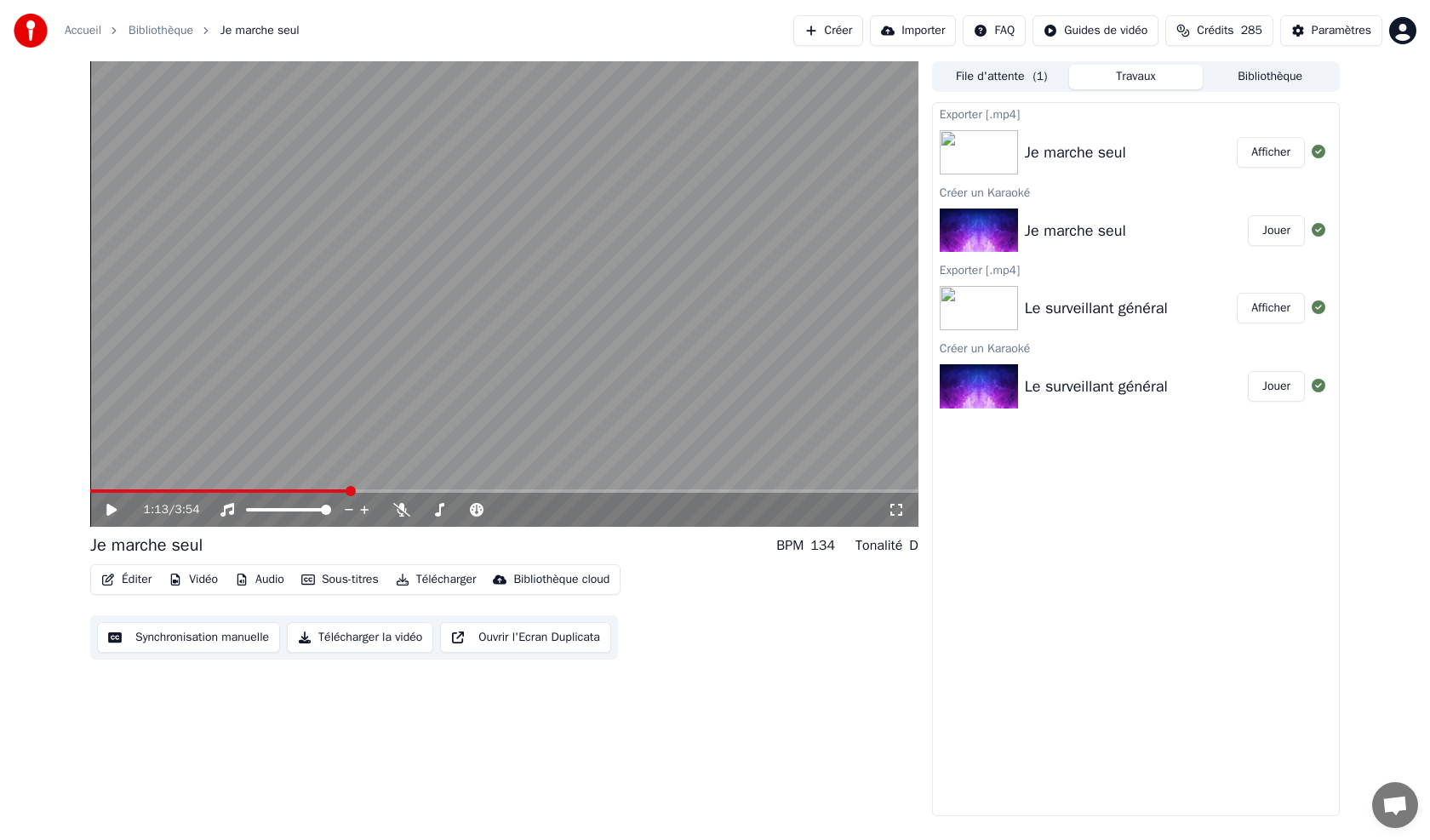 click on "Bibliothèque" at bounding box center [1270, 77] 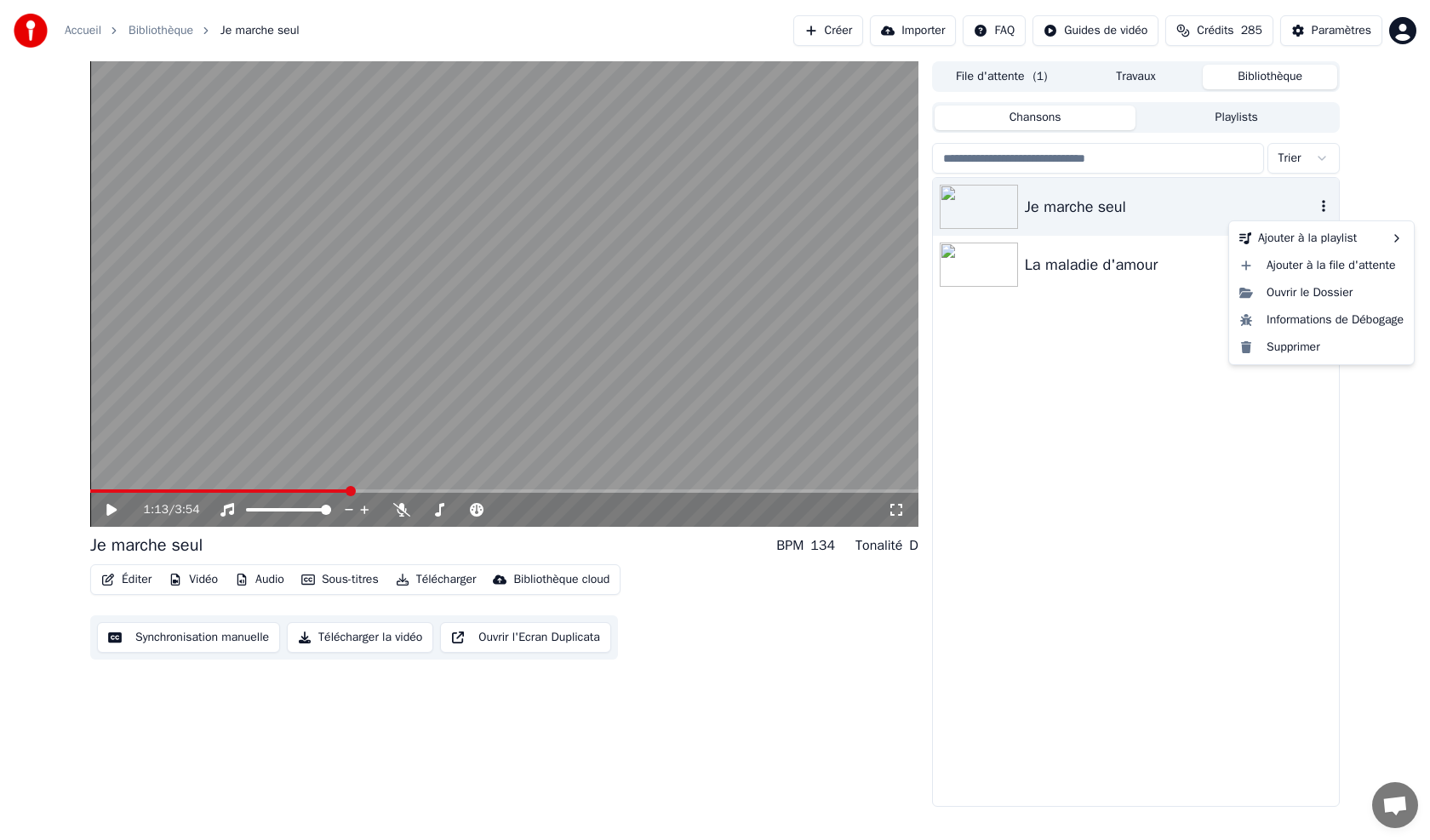 click 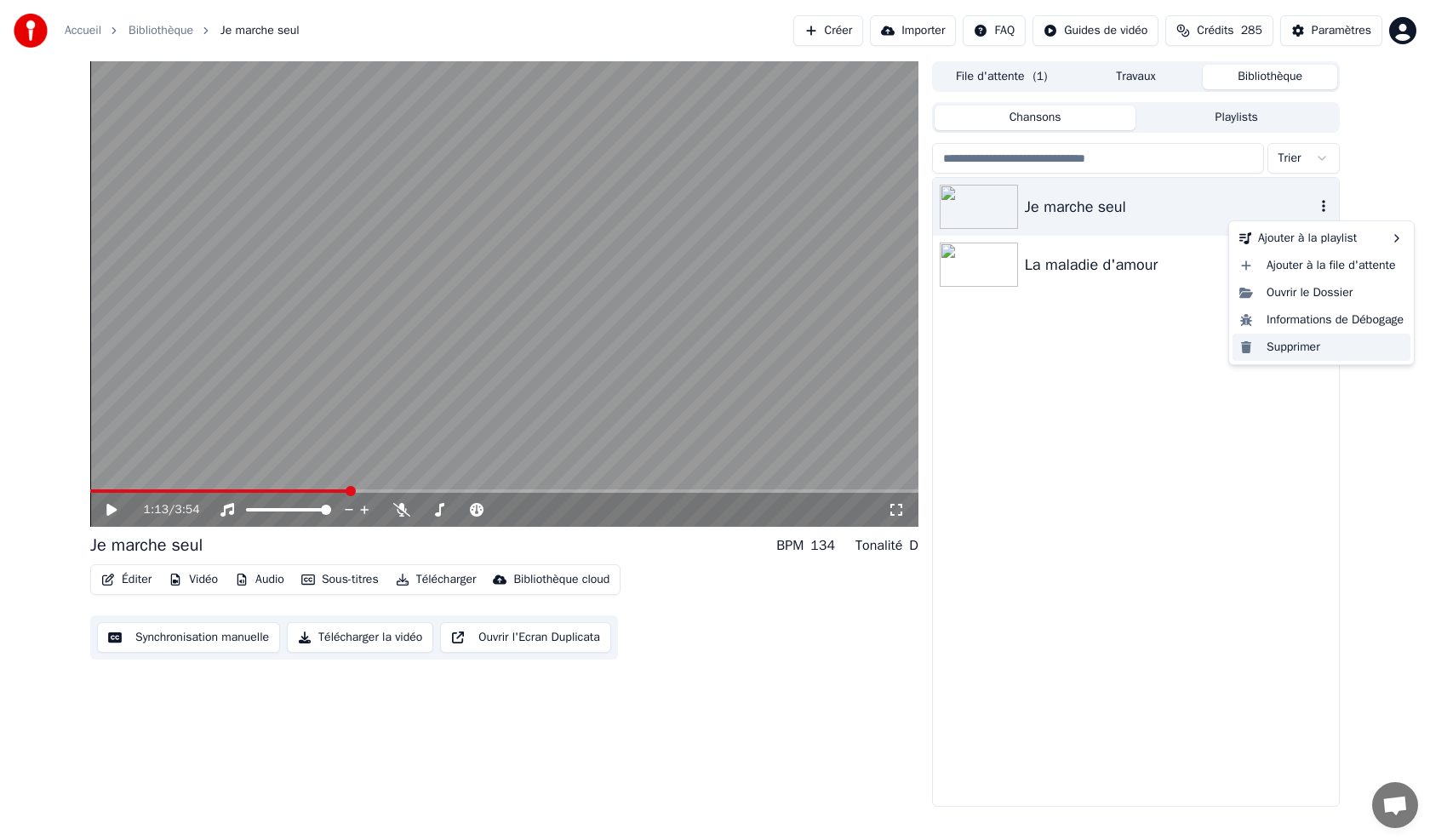 click on "Supprimer" at bounding box center [1321, 347] 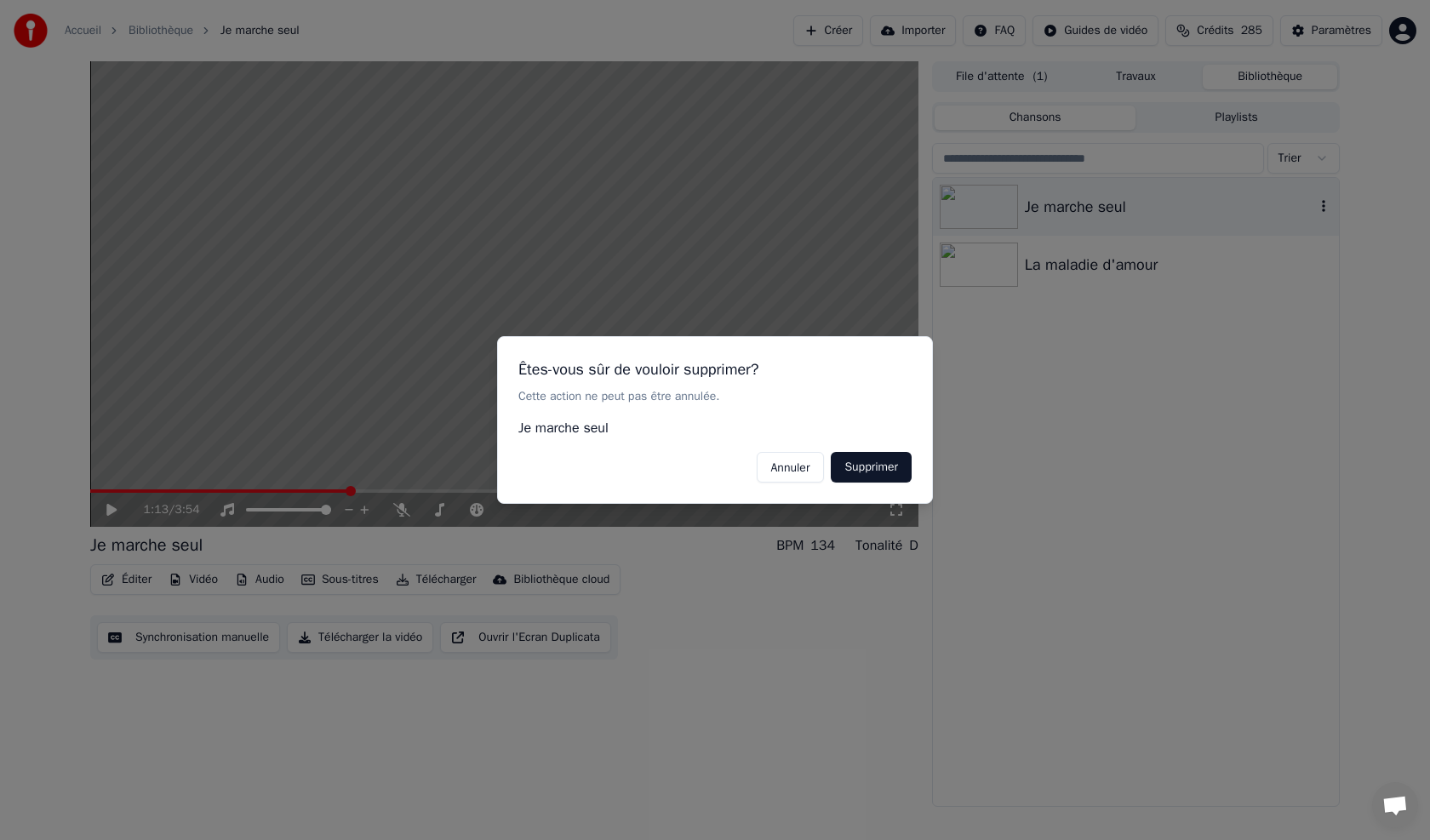 drag, startPoint x: 893, startPoint y: 467, endPoint x: 1038, endPoint y: 363, distance: 178.44047 